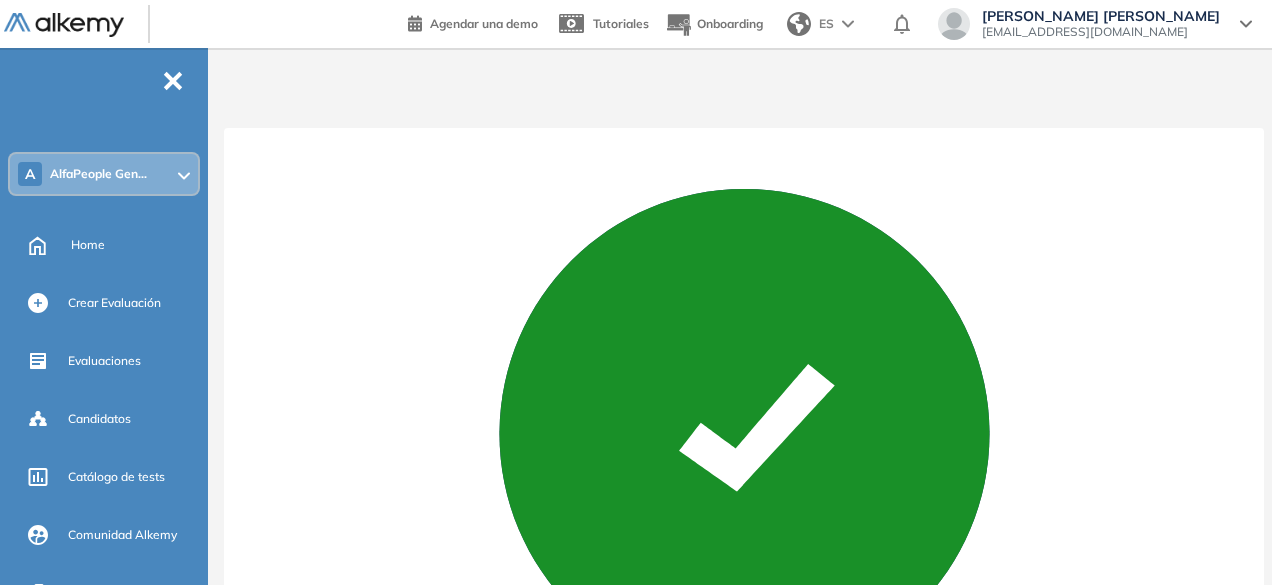 scroll, scrollTop: 296, scrollLeft: 0, axis: vertical 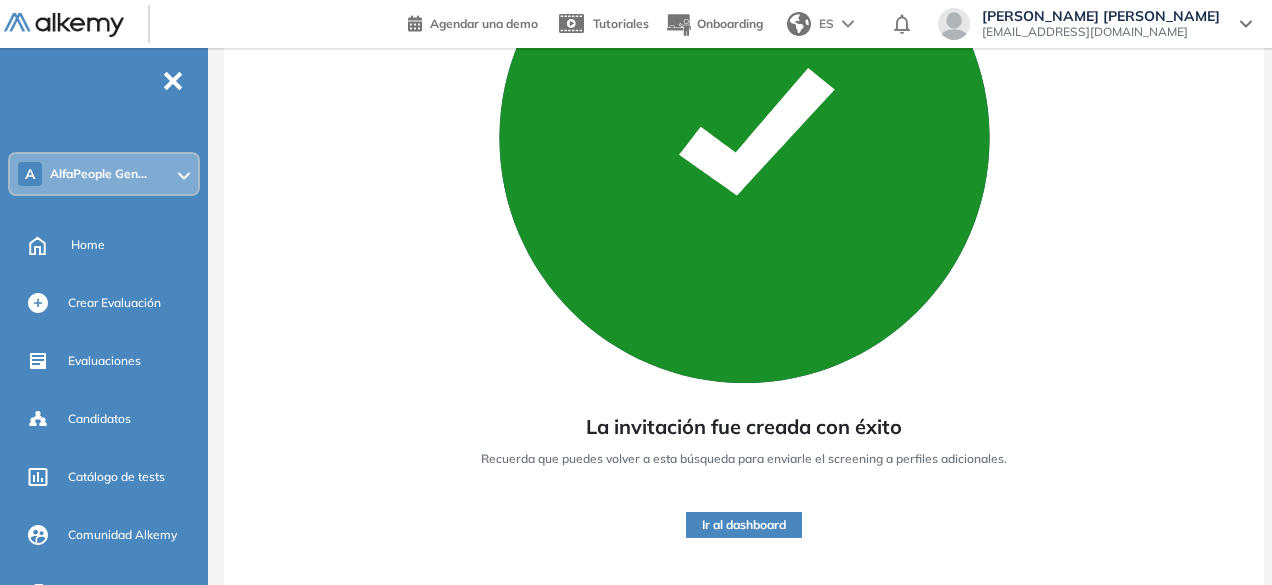 click on "Evaluaciones" at bounding box center [104, 361] 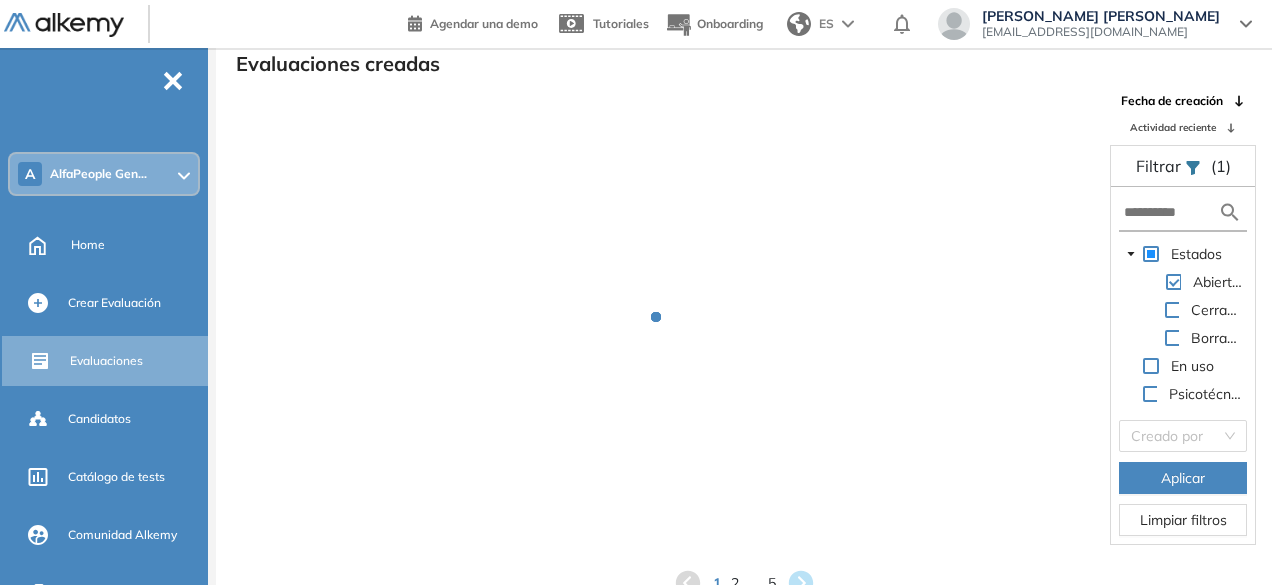 scroll, scrollTop: 48, scrollLeft: 0, axis: vertical 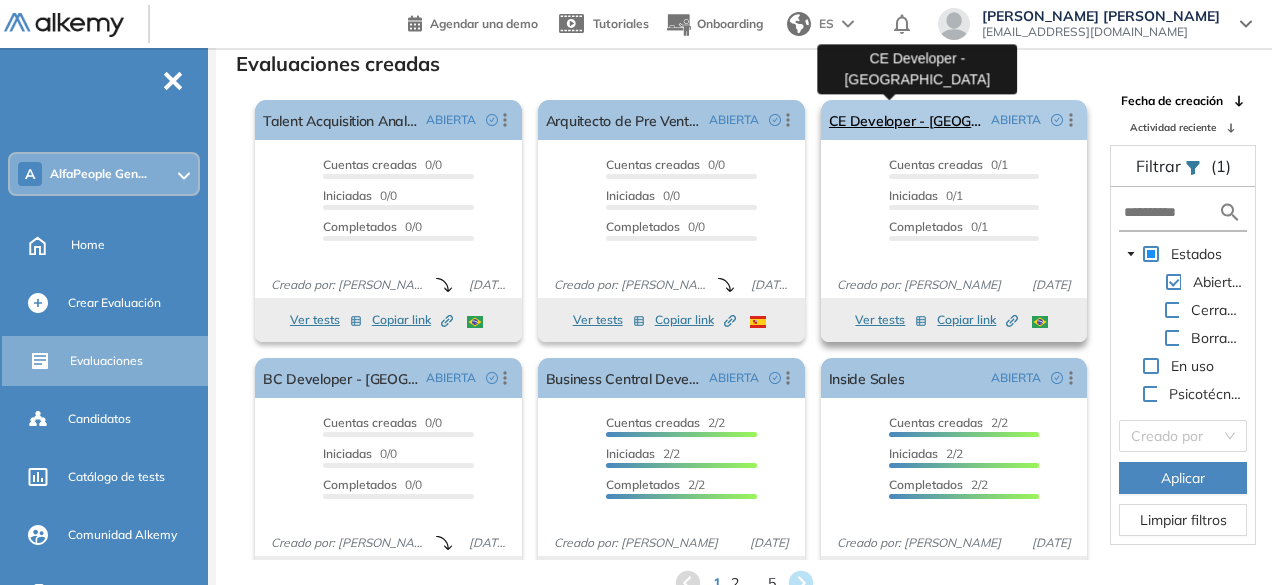 click on "CE Developer - [GEOGRAPHIC_DATA]" at bounding box center [906, 120] 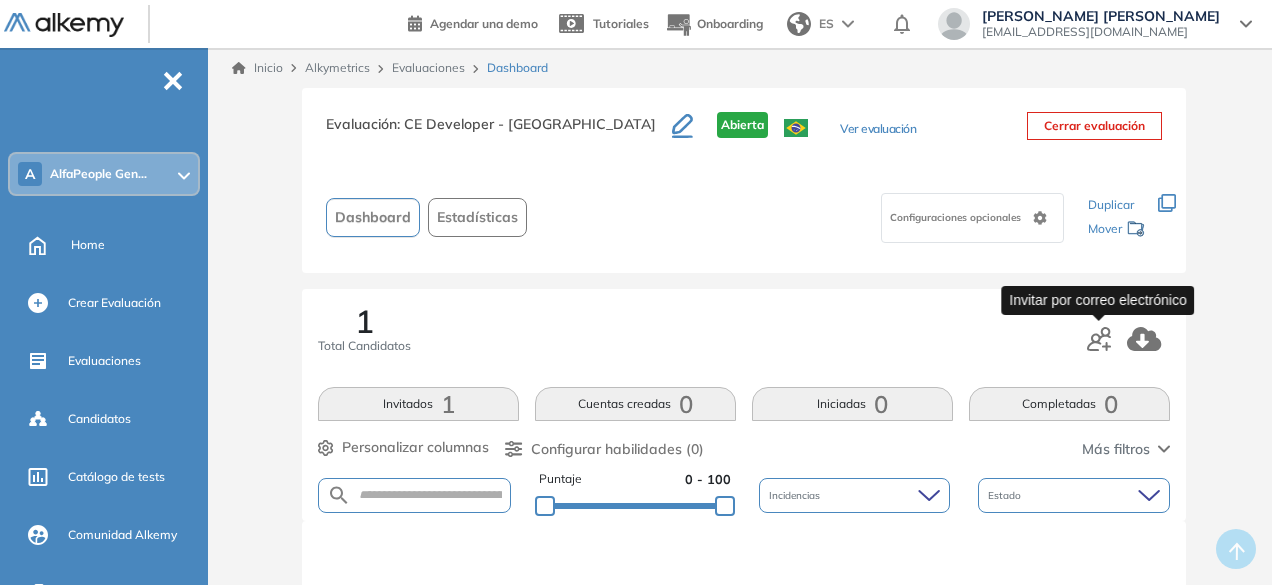 click 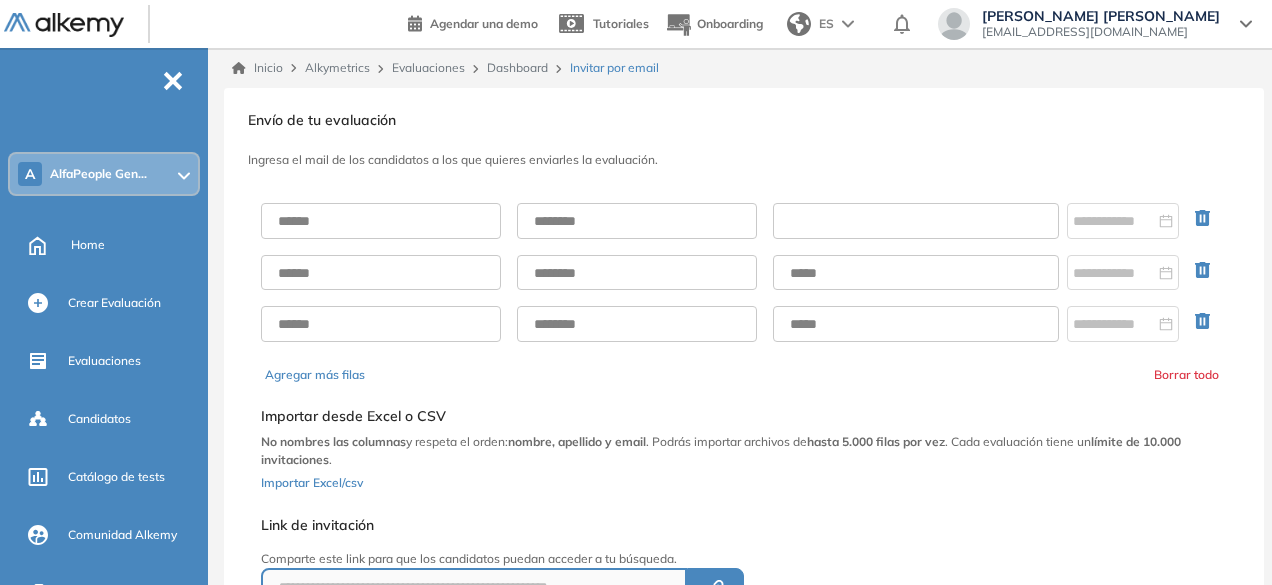 click at bounding box center [916, 221] 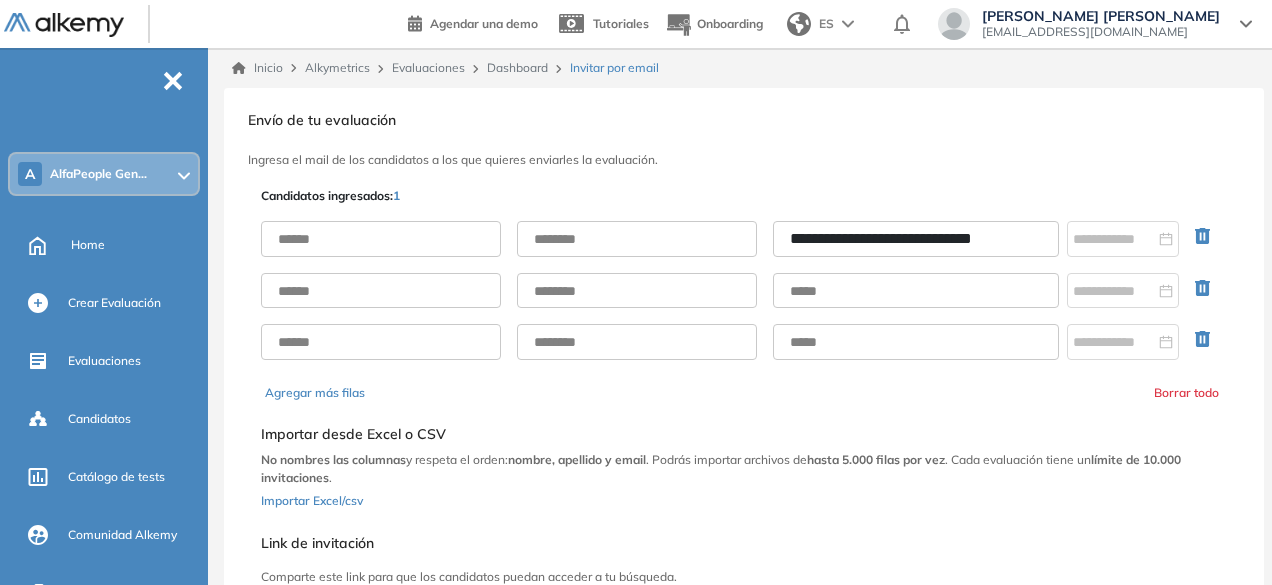 type on "**********" 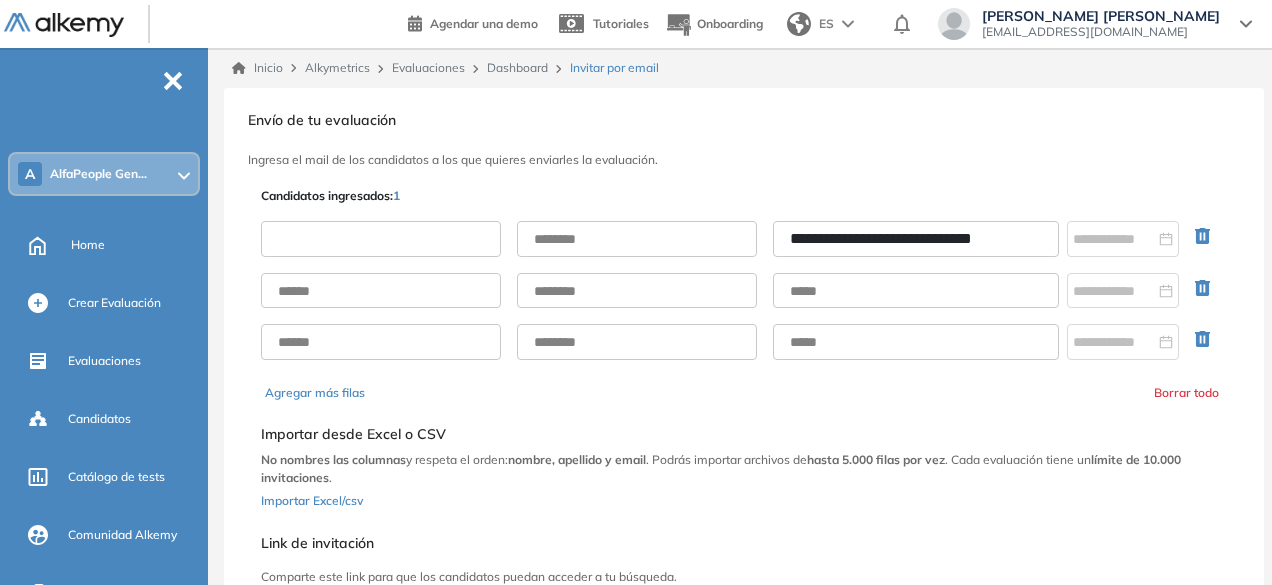 click at bounding box center [381, 239] 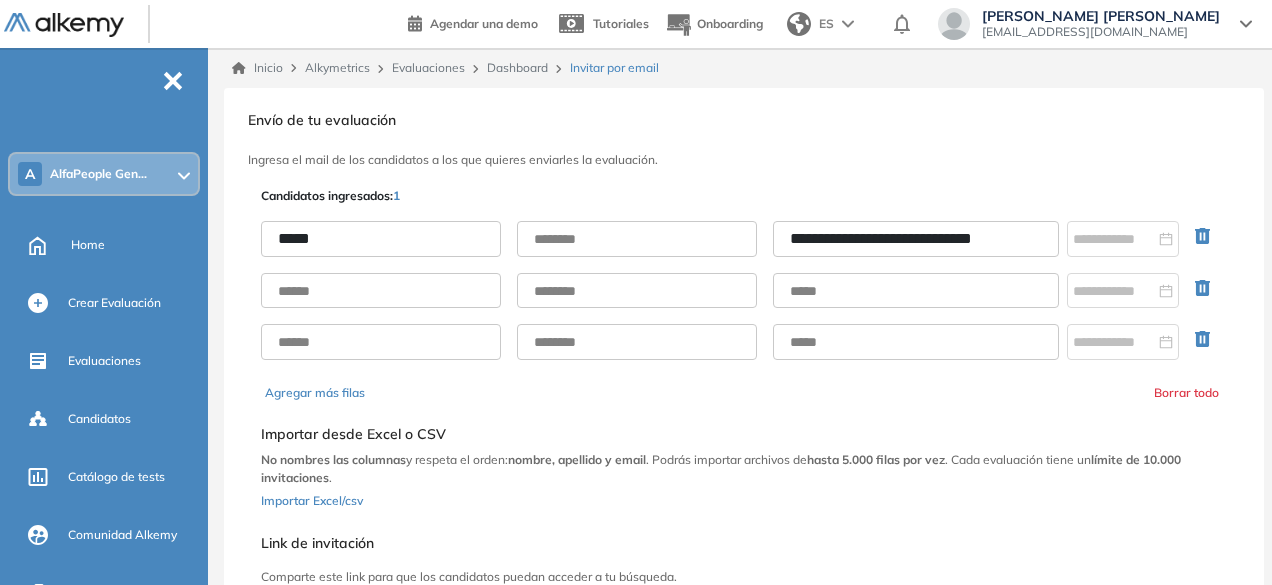 type on "*****" 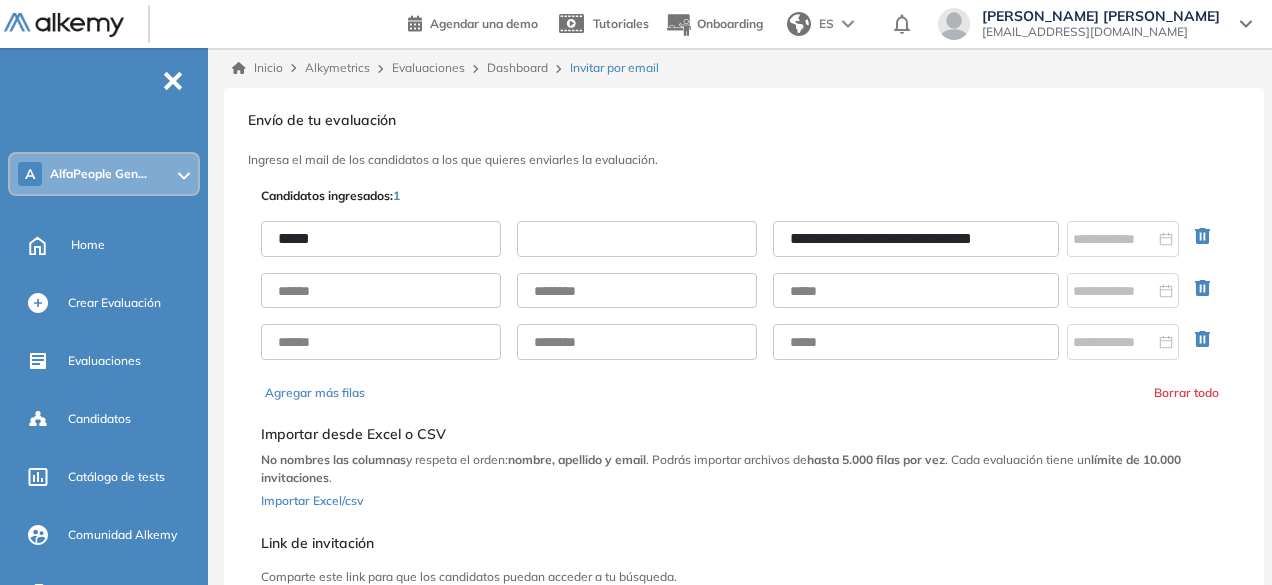 click at bounding box center [637, 239] 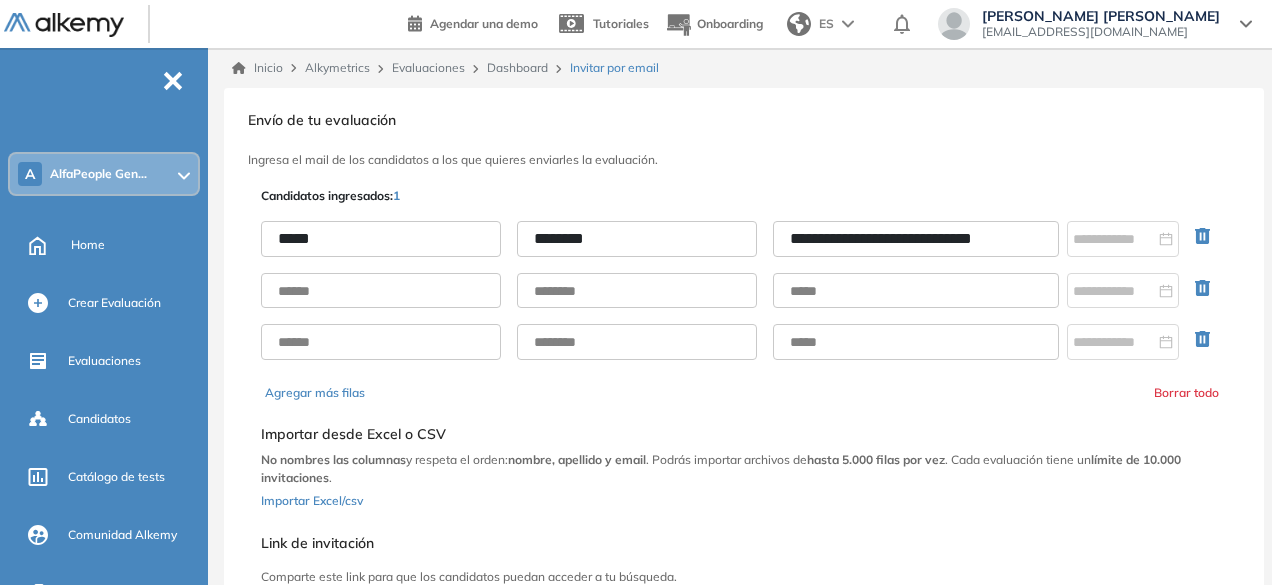 scroll, scrollTop: 154, scrollLeft: 0, axis: vertical 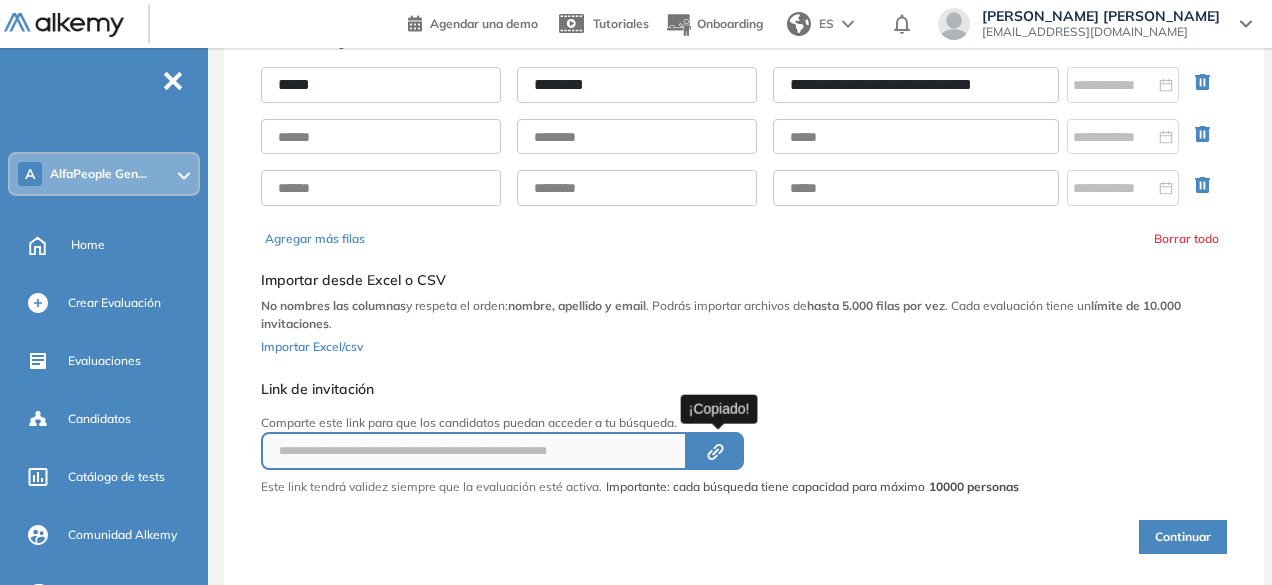 type on "********" 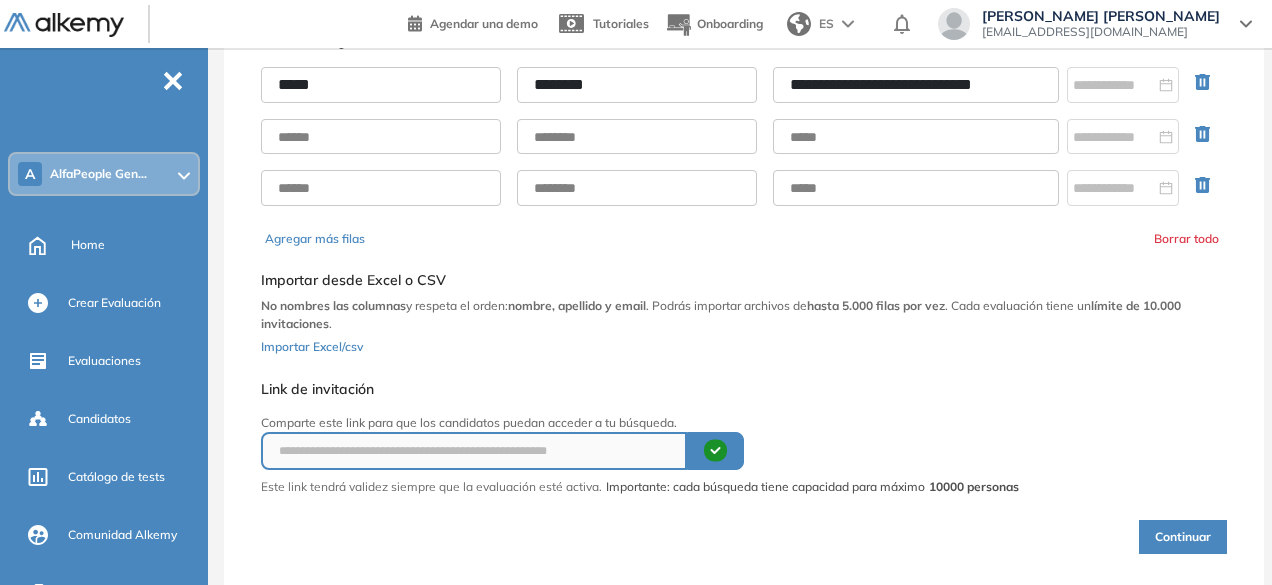 click on "Continuar" at bounding box center (1183, 537) 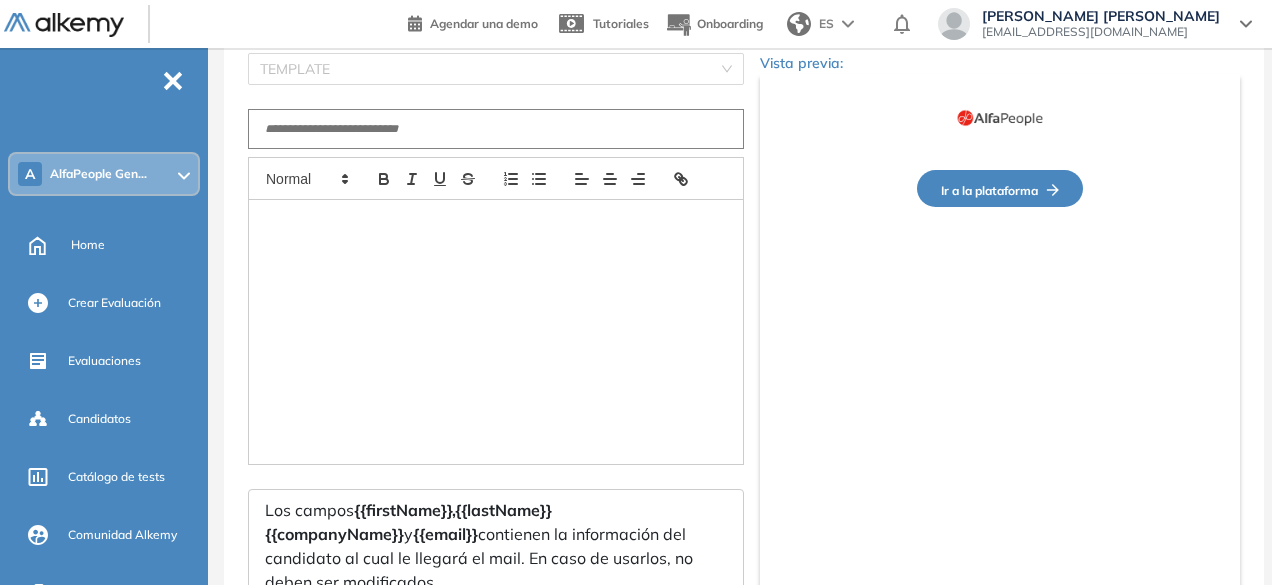 type on "**********" 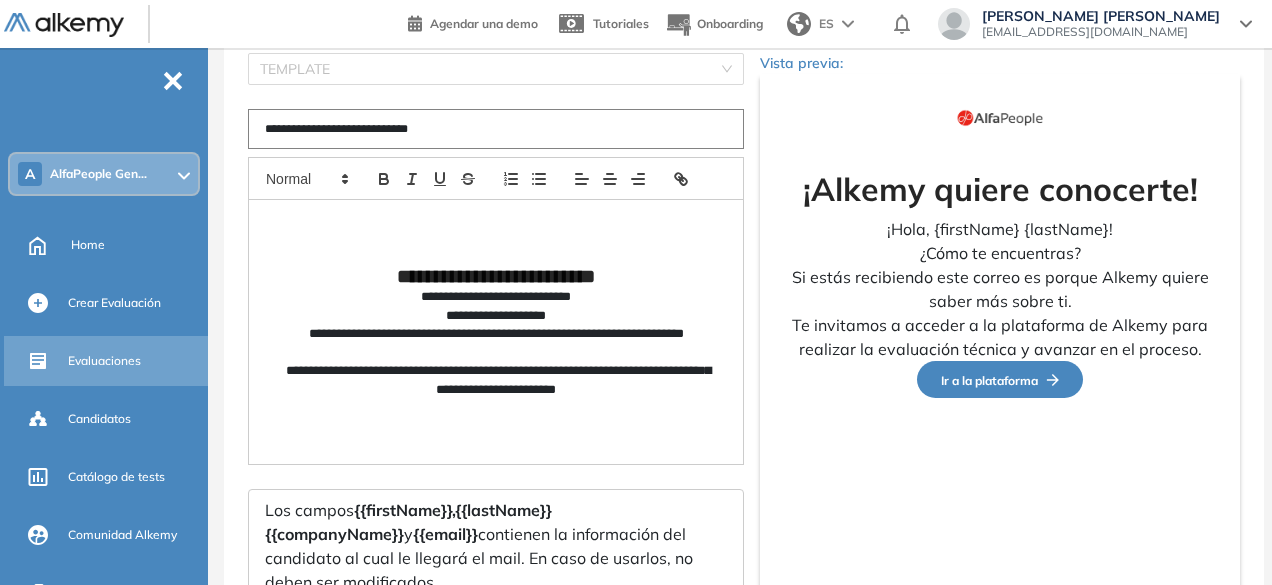 click on "Evaluaciones" at bounding box center (104, 361) 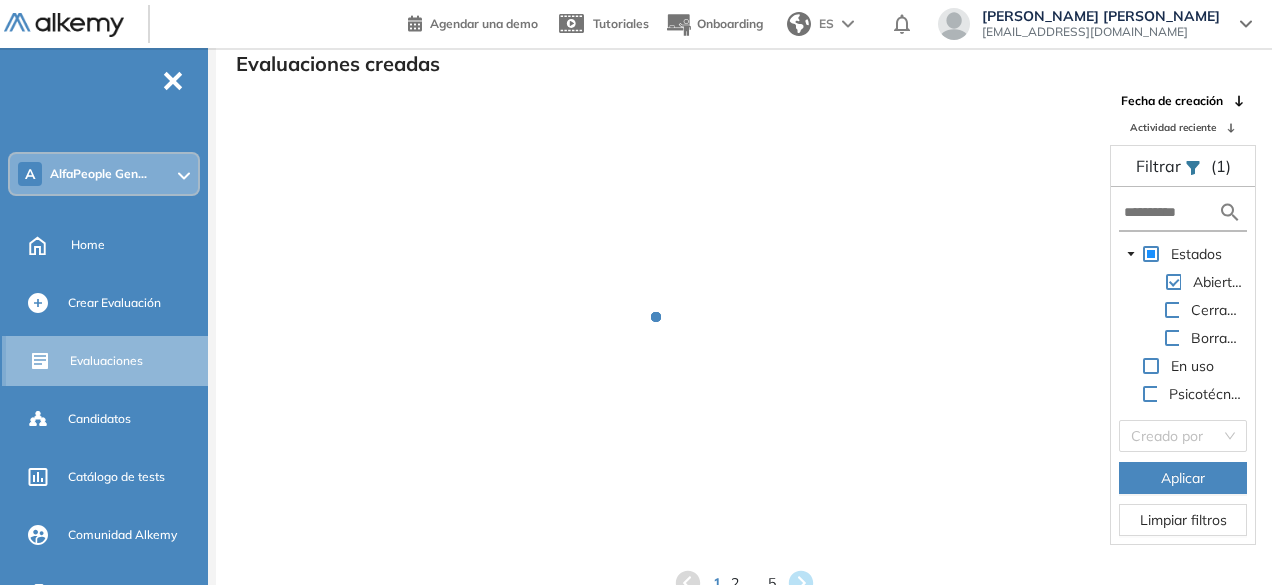 scroll, scrollTop: 48, scrollLeft: 0, axis: vertical 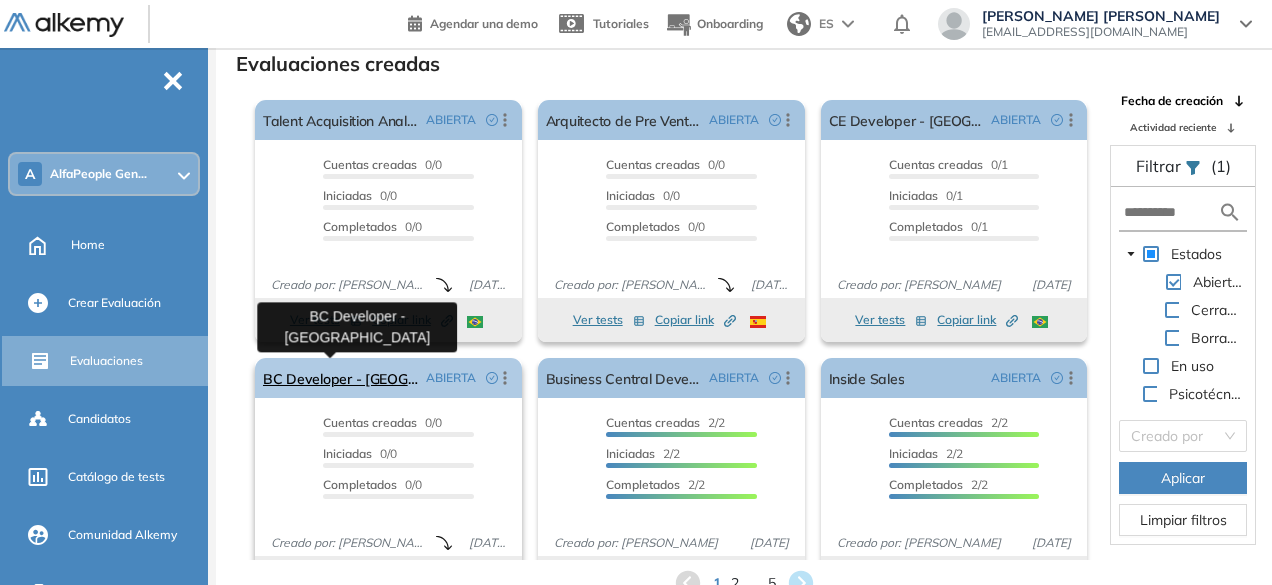 click on "BC Developer - [GEOGRAPHIC_DATA]" at bounding box center (340, 378) 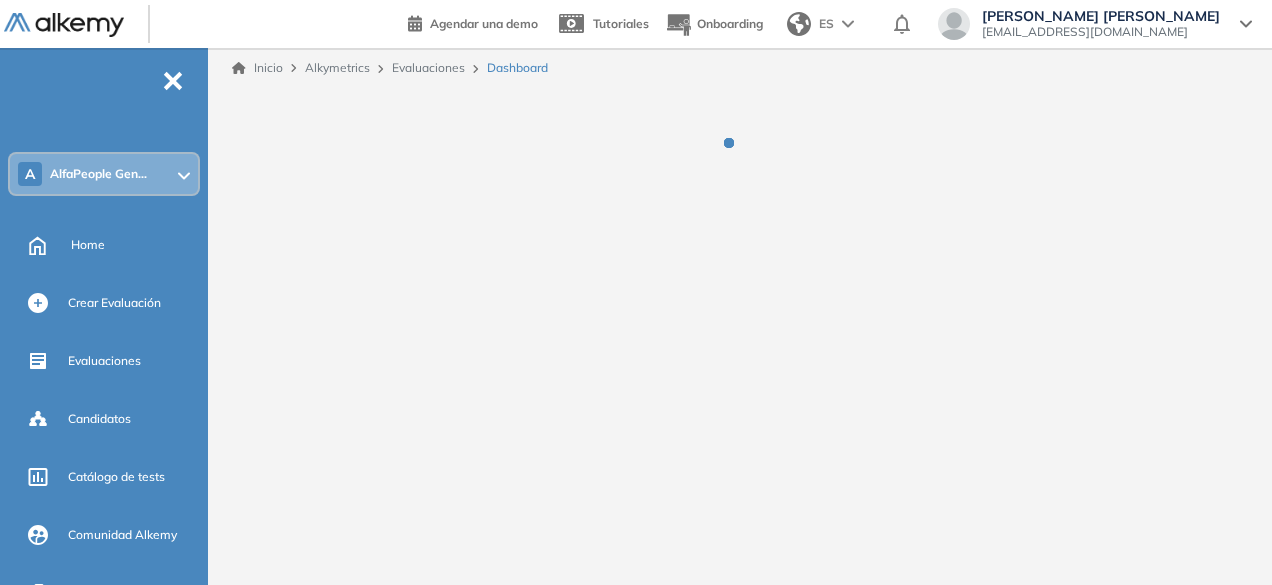 scroll, scrollTop: 0, scrollLeft: 0, axis: both 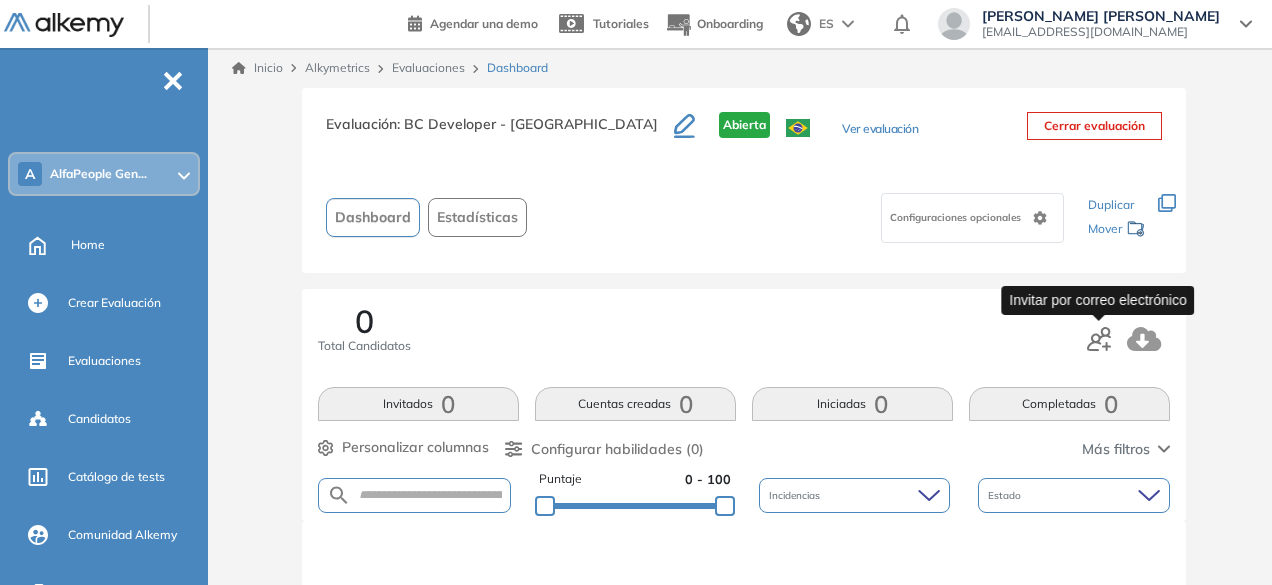 click at bounding box center [1099, 338] 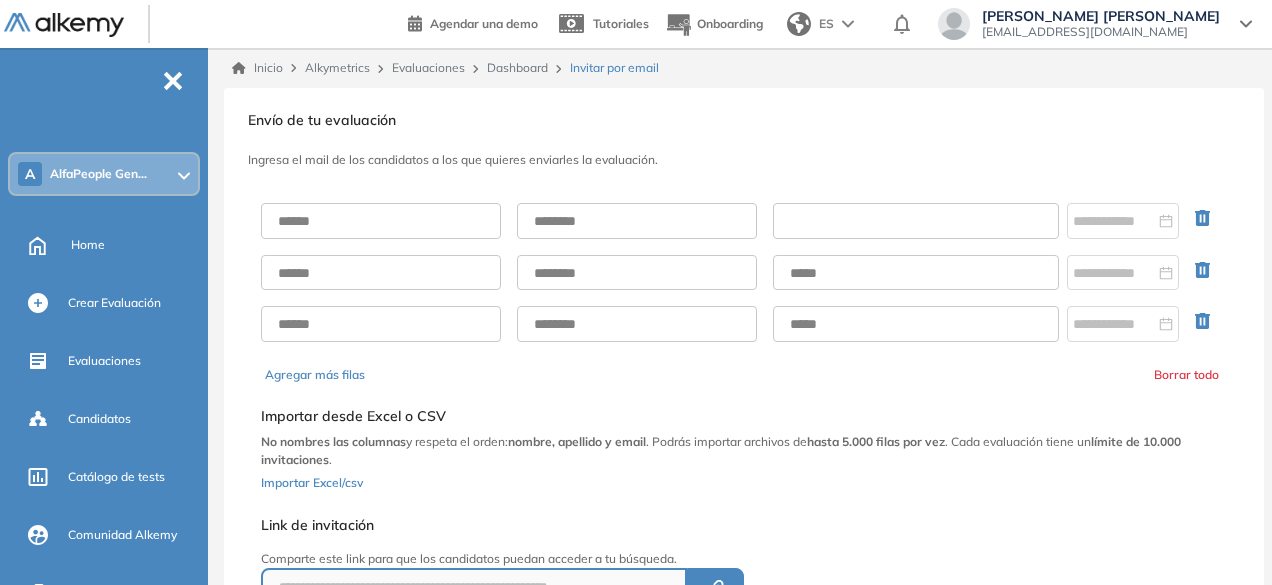 click at bounding box center (916, 221) 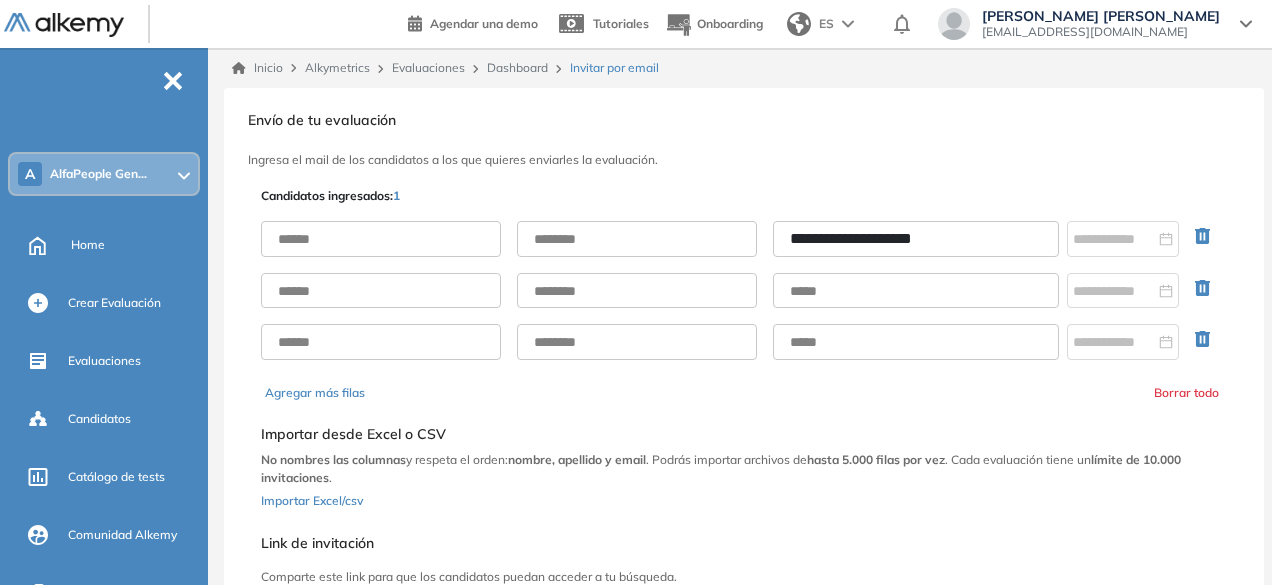type on "**********" 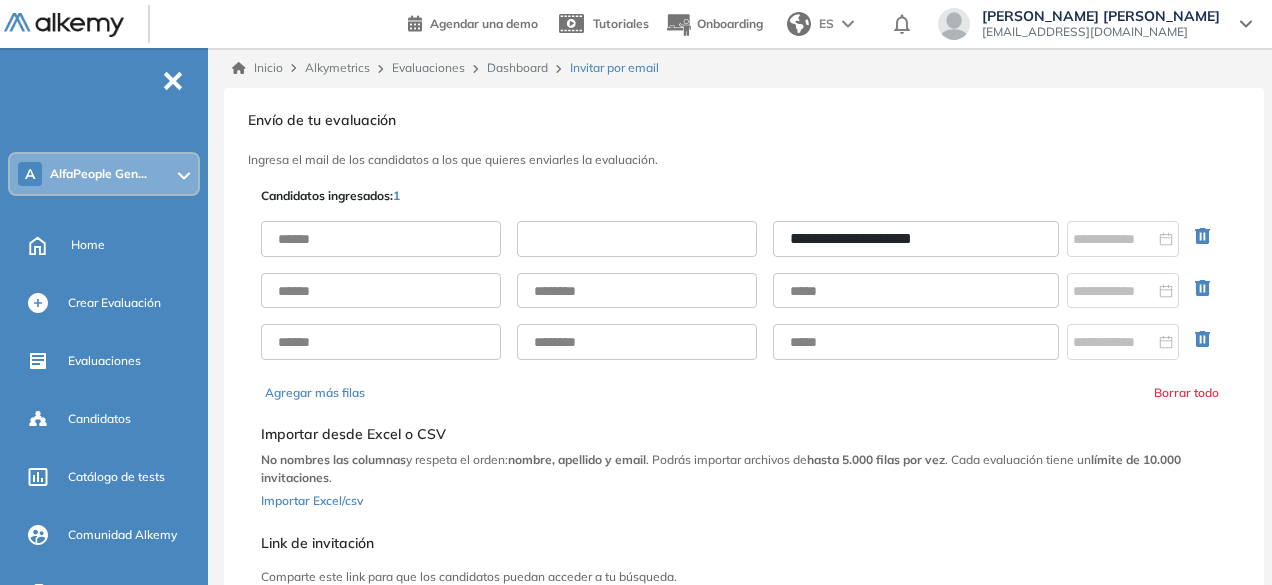 click at bounding box center (637, 239) 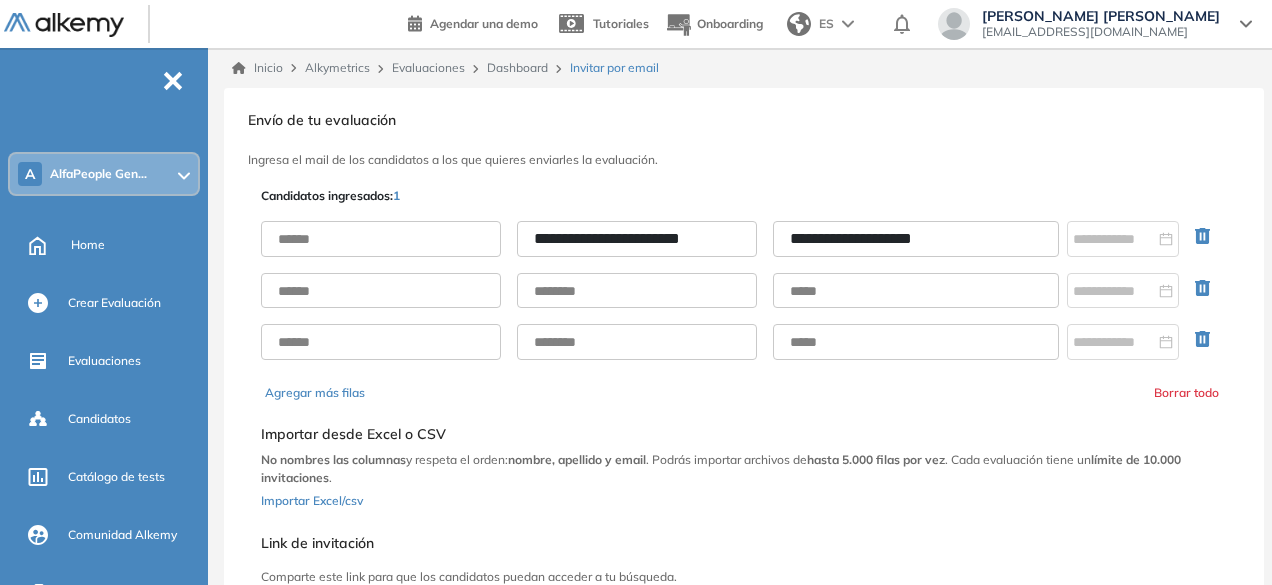 click on "**********" at bounding box center [637, 239] 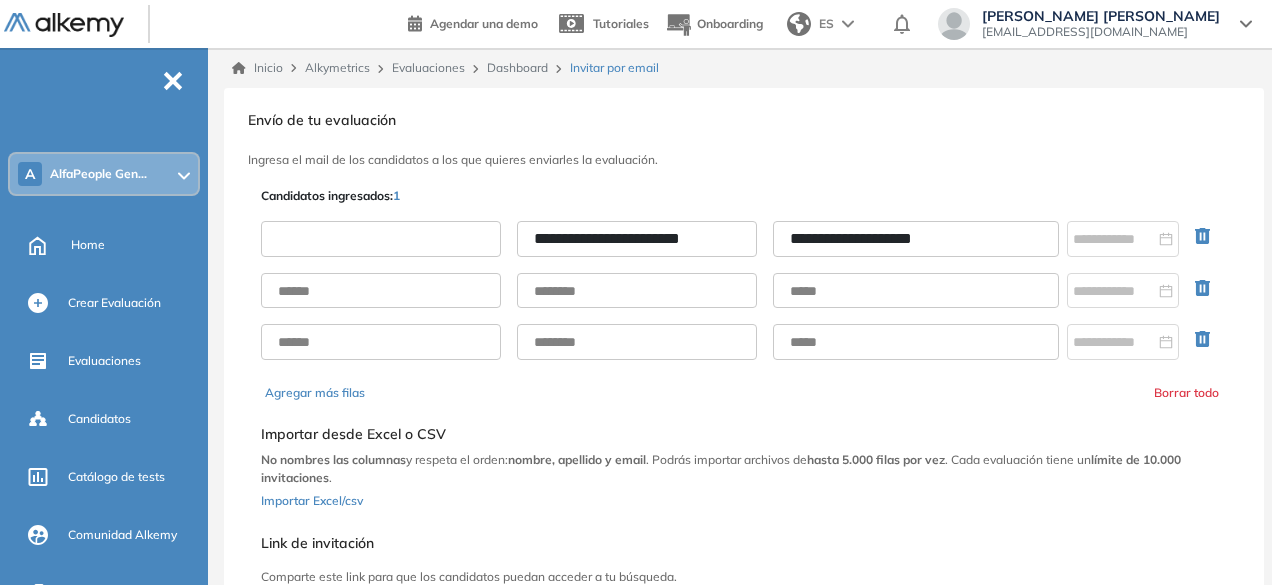 click at bounding box center (381, 239) 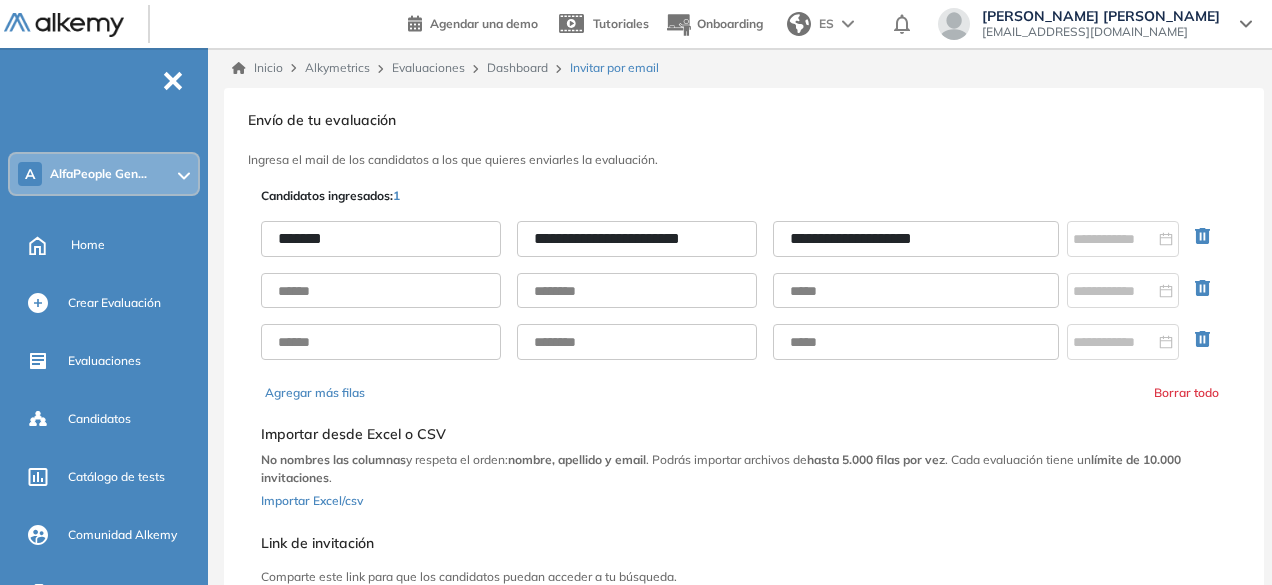 type on "******" 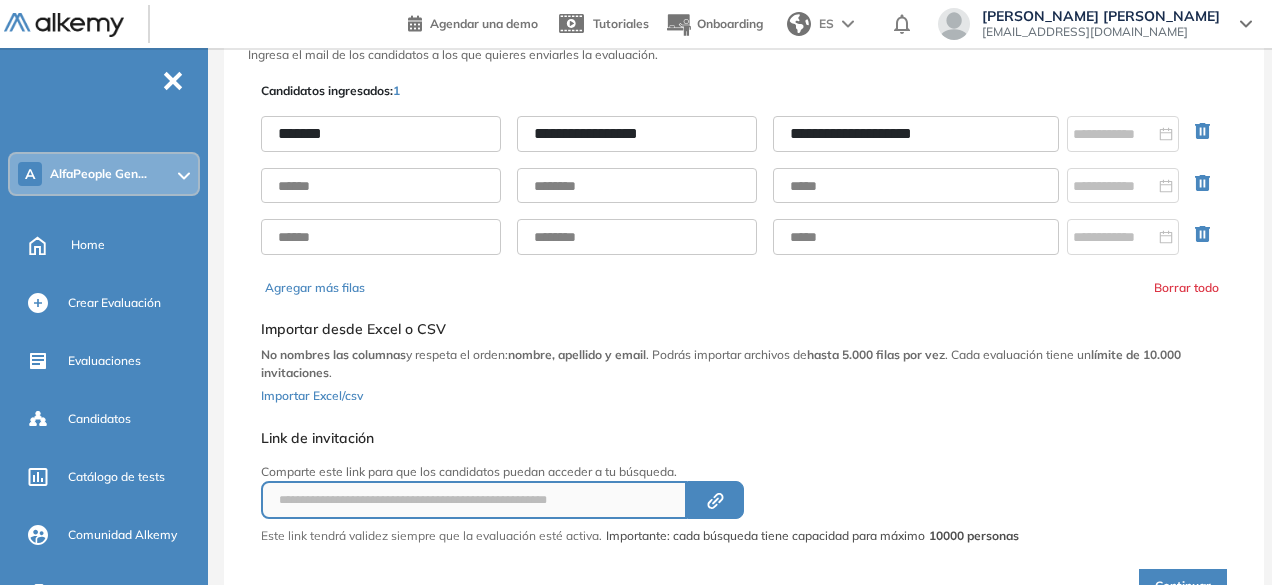 scroll, scrollTop: 193, scrollLeft: 0, axis: vertical 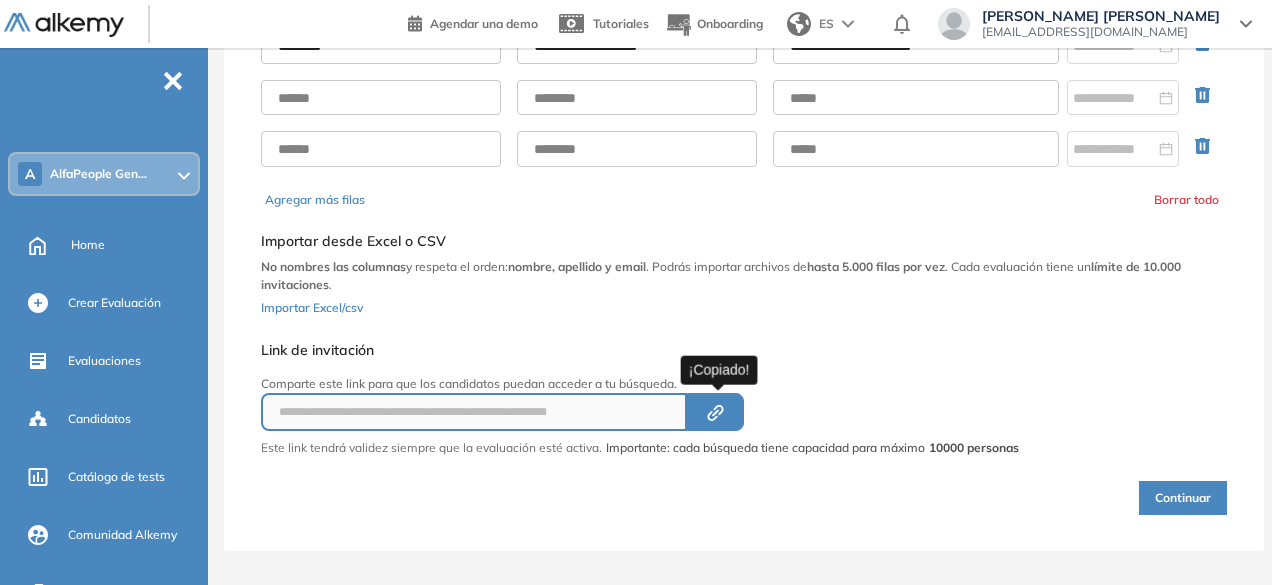 type on "**********" 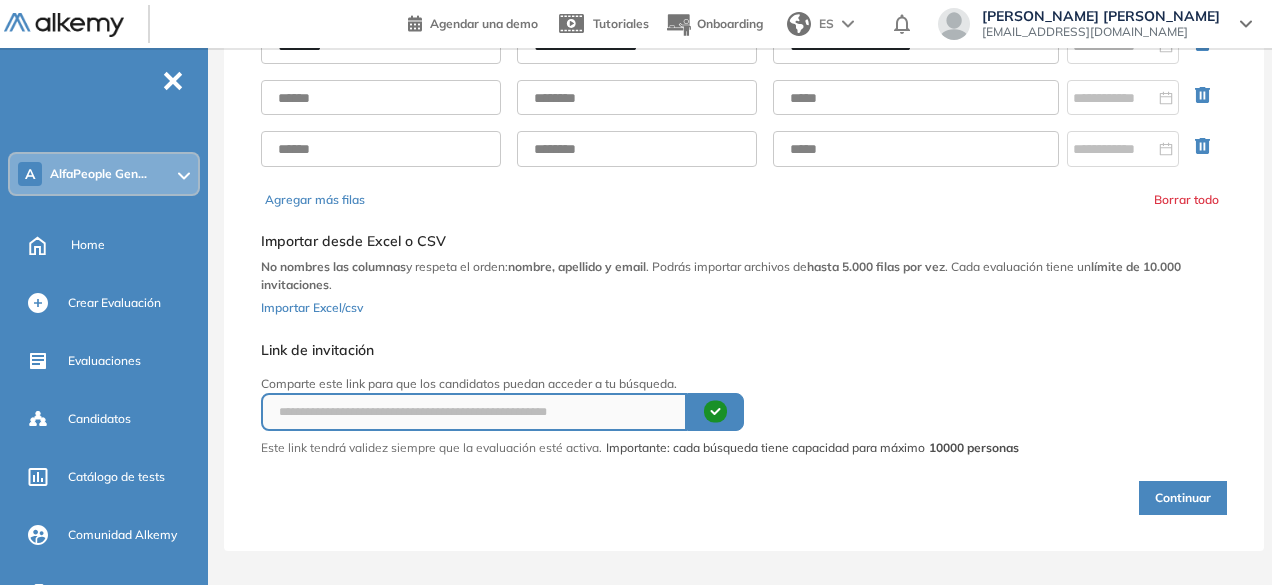 click on "Continuar" at bounding box center (1183, 498) 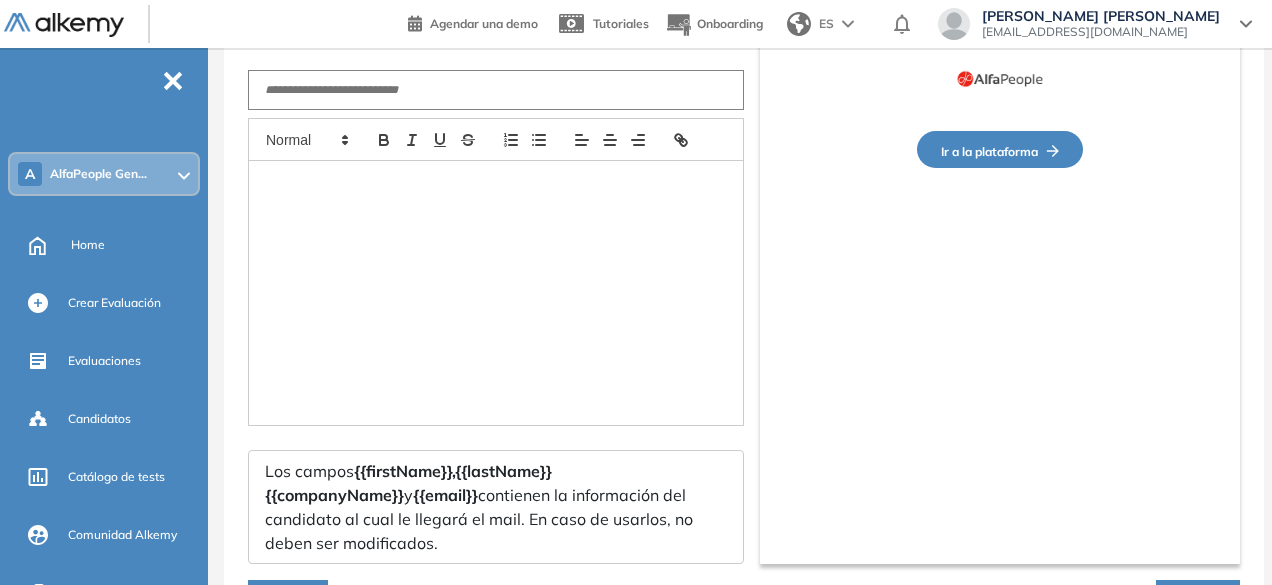 type on "**********" 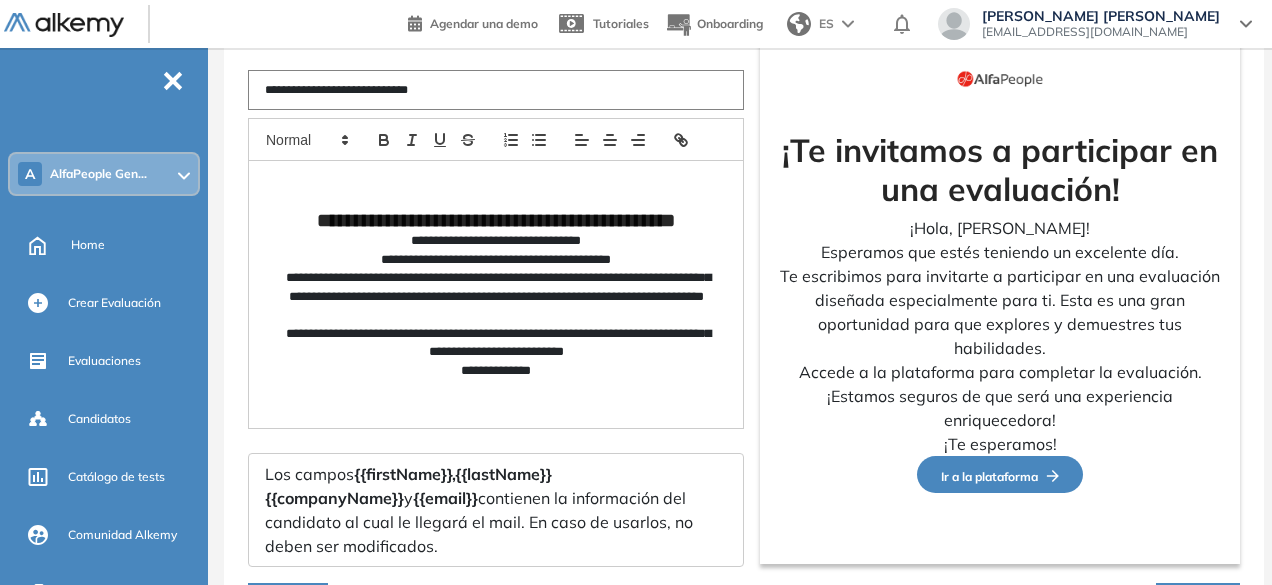 scroll, scrollTop: 0, scrollLeft: 0, axis: both 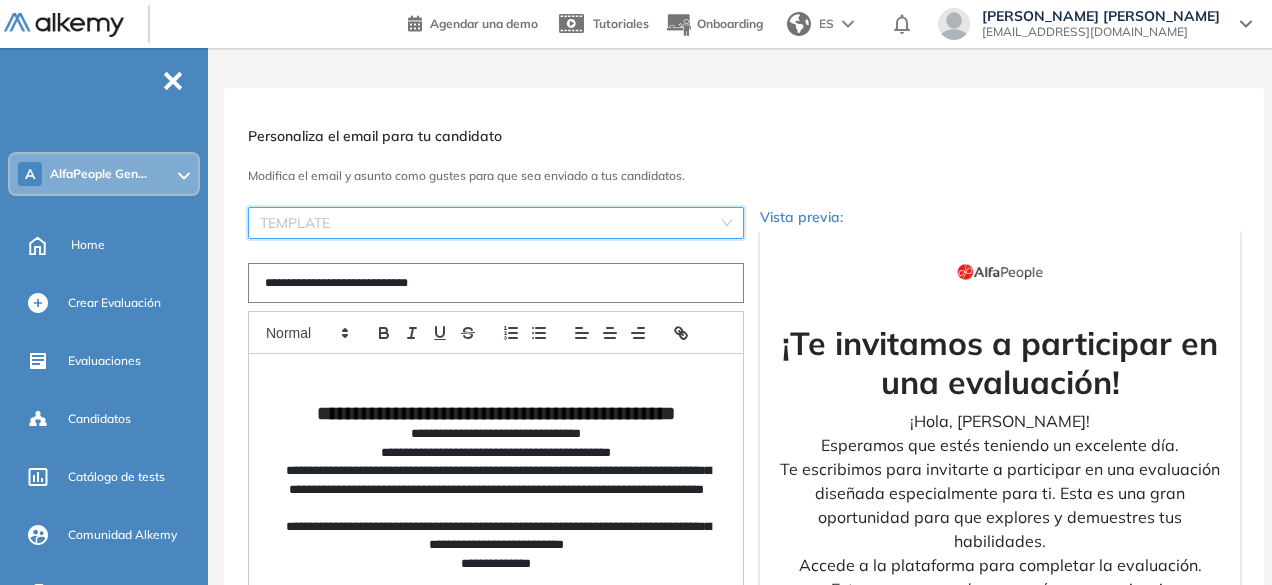 click at bounding box center [489, 223] 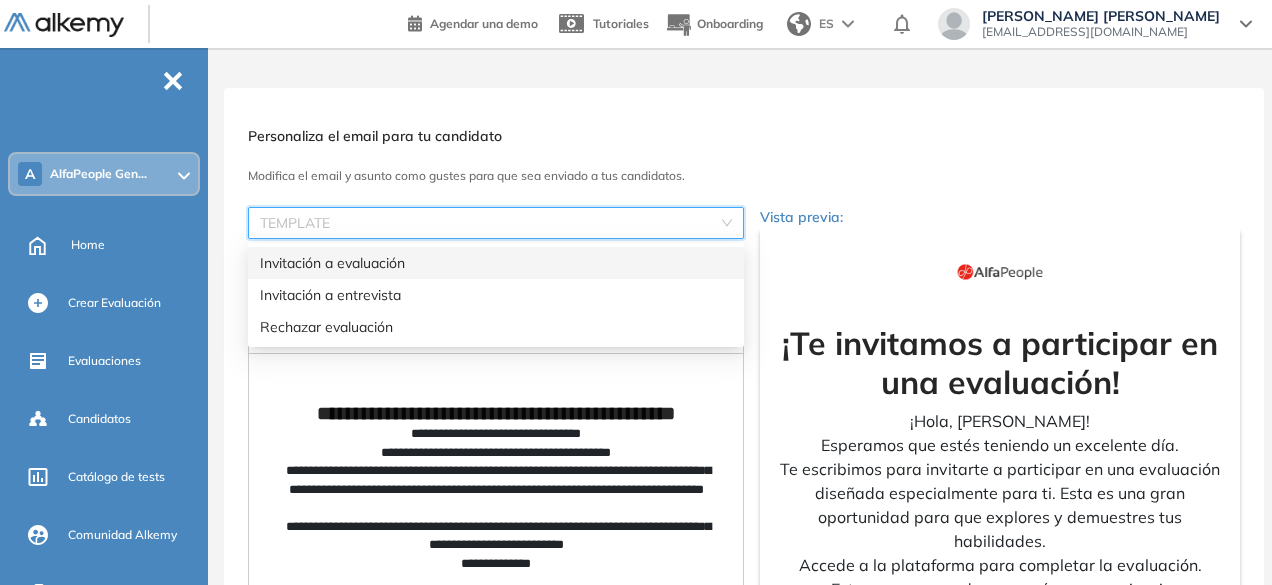 click on "Invitación a evaluación" at bounding box center (496, 263) 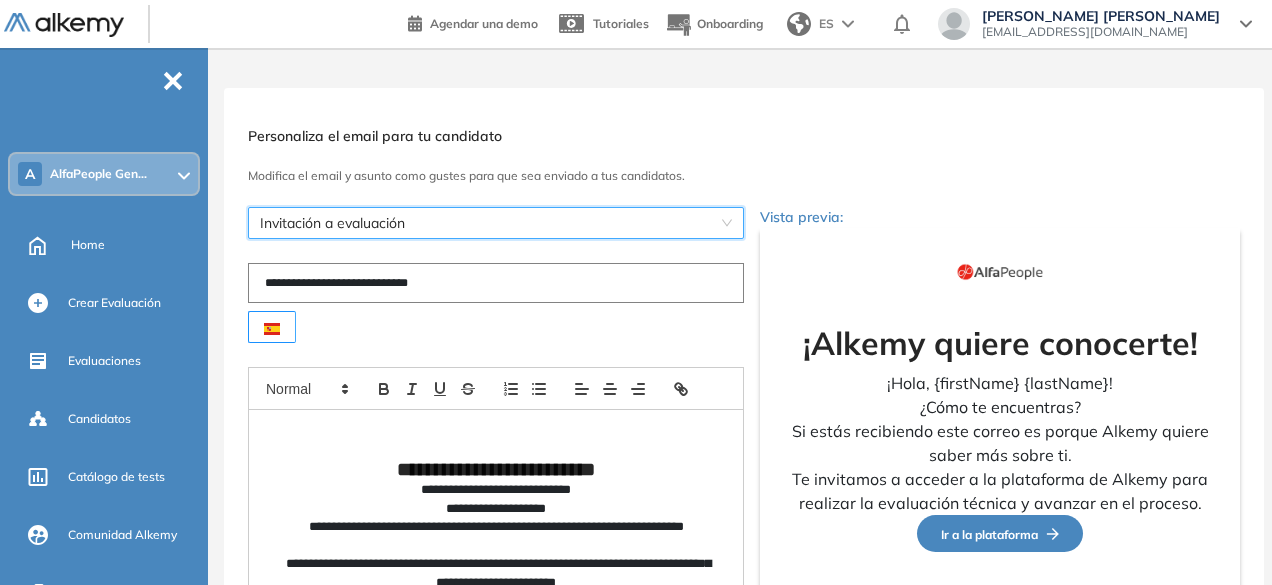 scroll, scrollTop: 316, scrollLeft: 0, axis: vertical 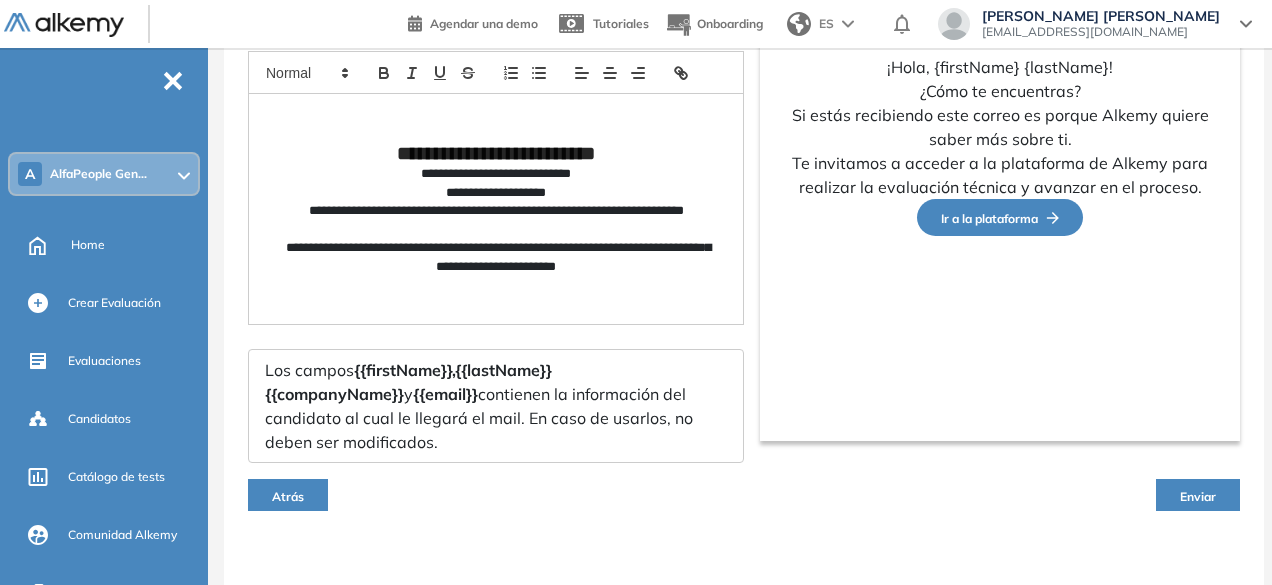 click on "Enviar" at bounding box center (1198, 495) 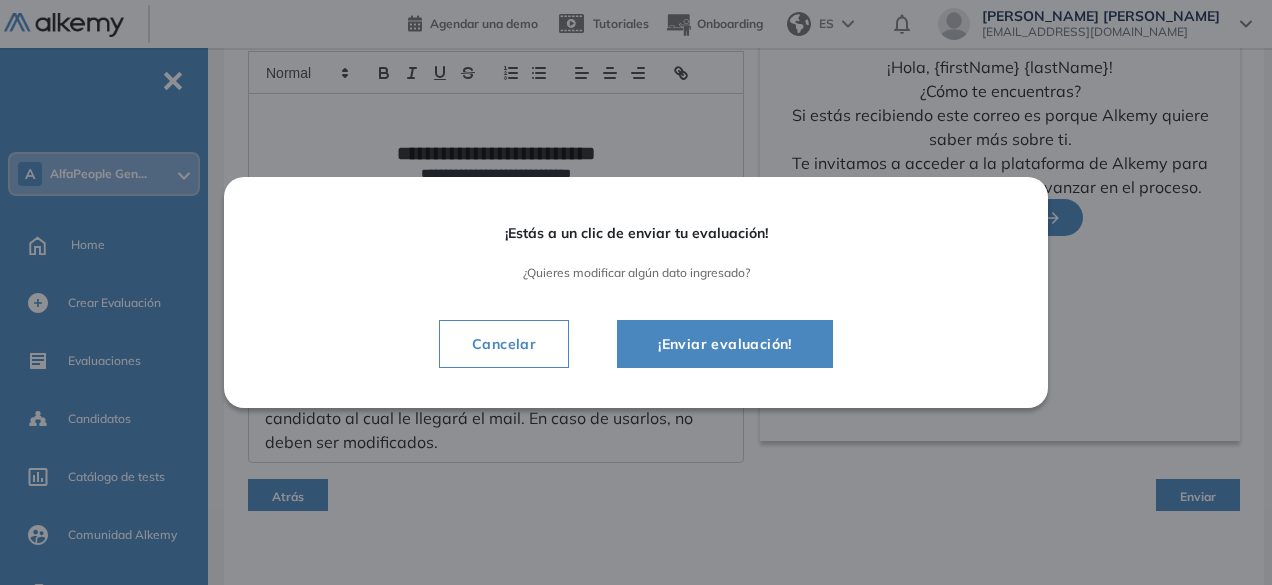 click on "¡Enviar evaluación!" at bounding box center [725, 344] 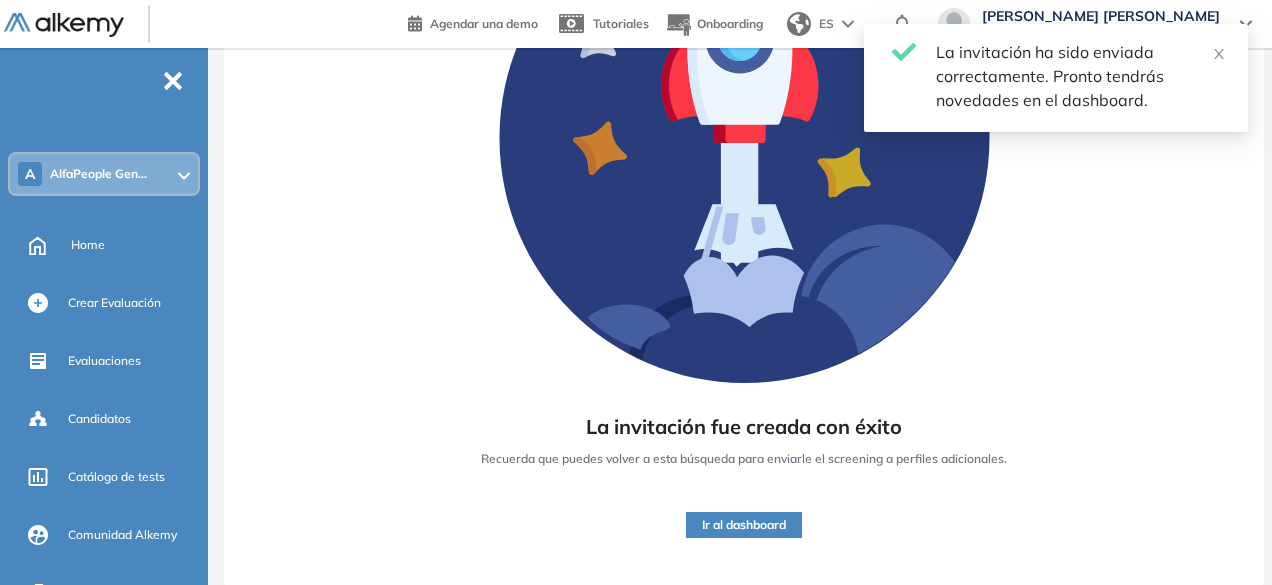 scroll, scrollTop: 0, scrollLeft: 0, axis: both 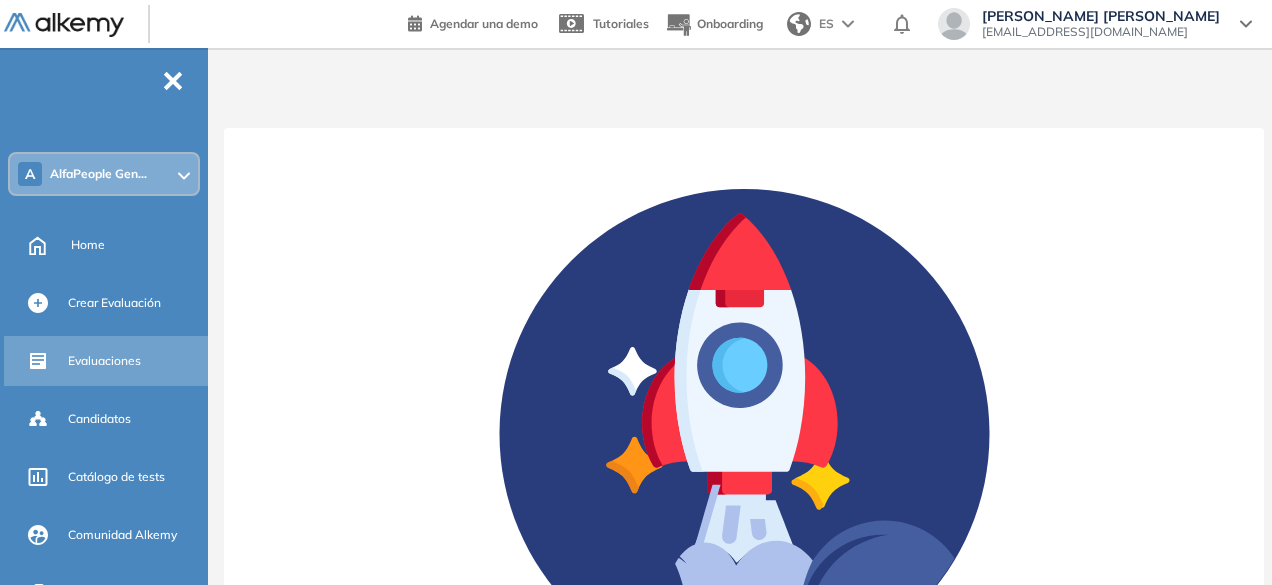 click on "Evaluaciones" at bounding box center [104, 361] 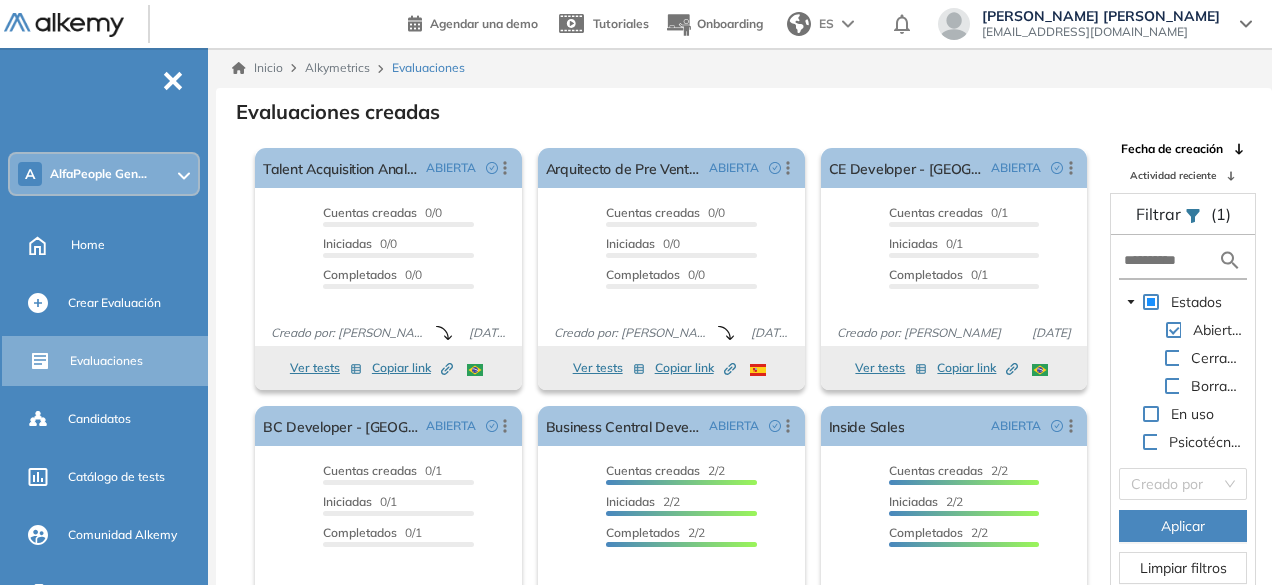 scroll, scrollTop: 48, scrollLeft: 0, axis: vertical 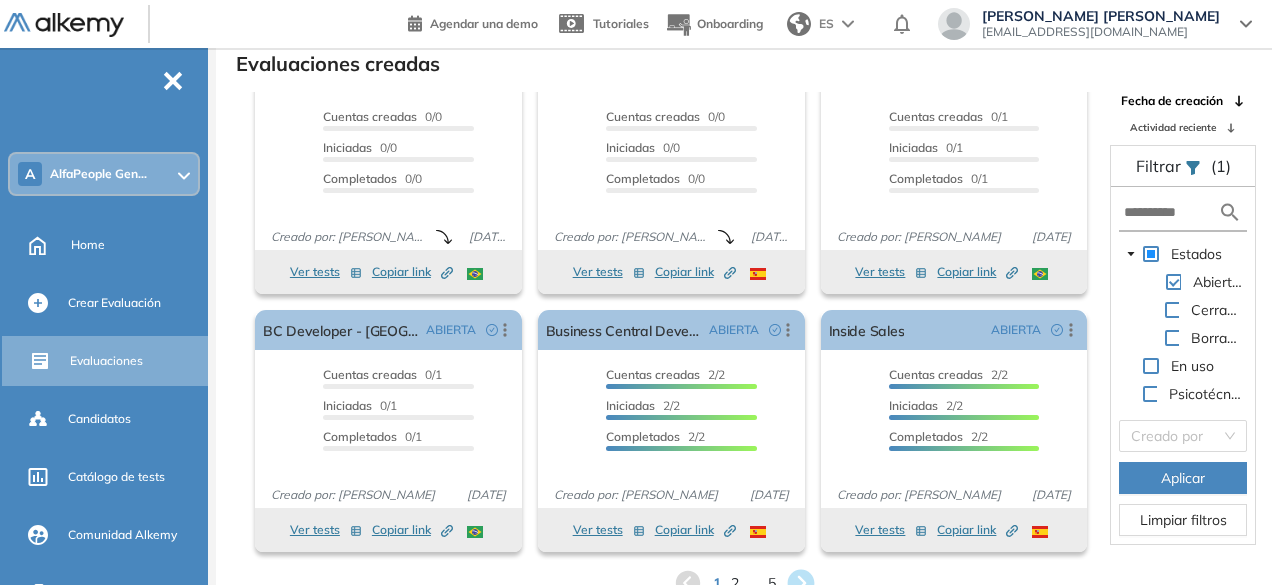 click 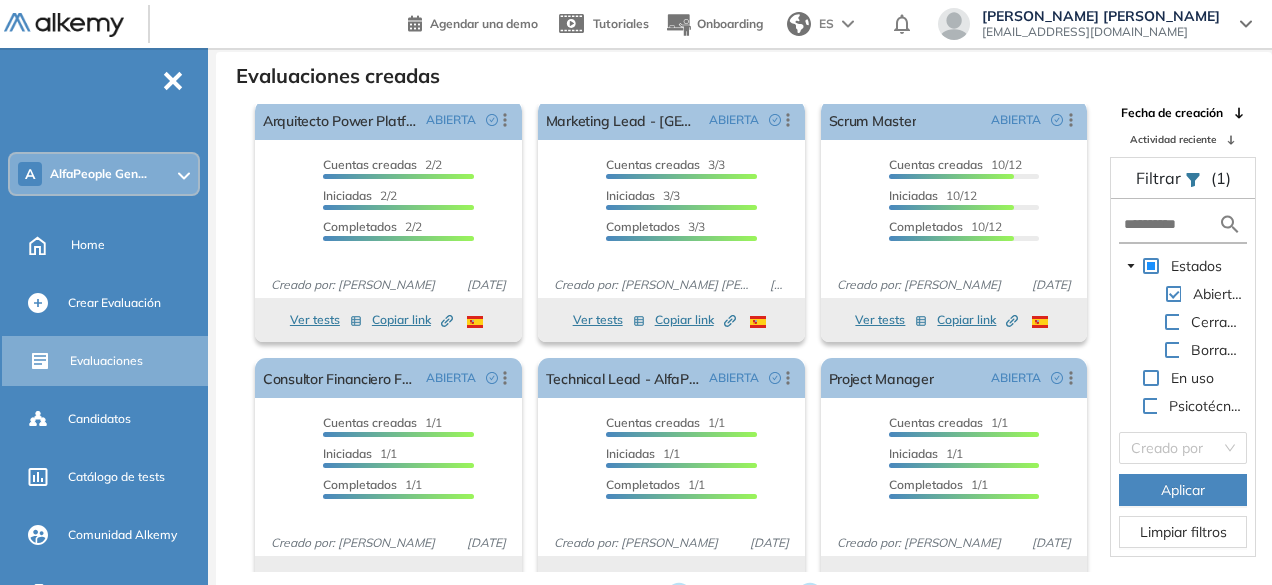 scroll, scrollTop: 48, scrollLeft: 0, axis: vertical 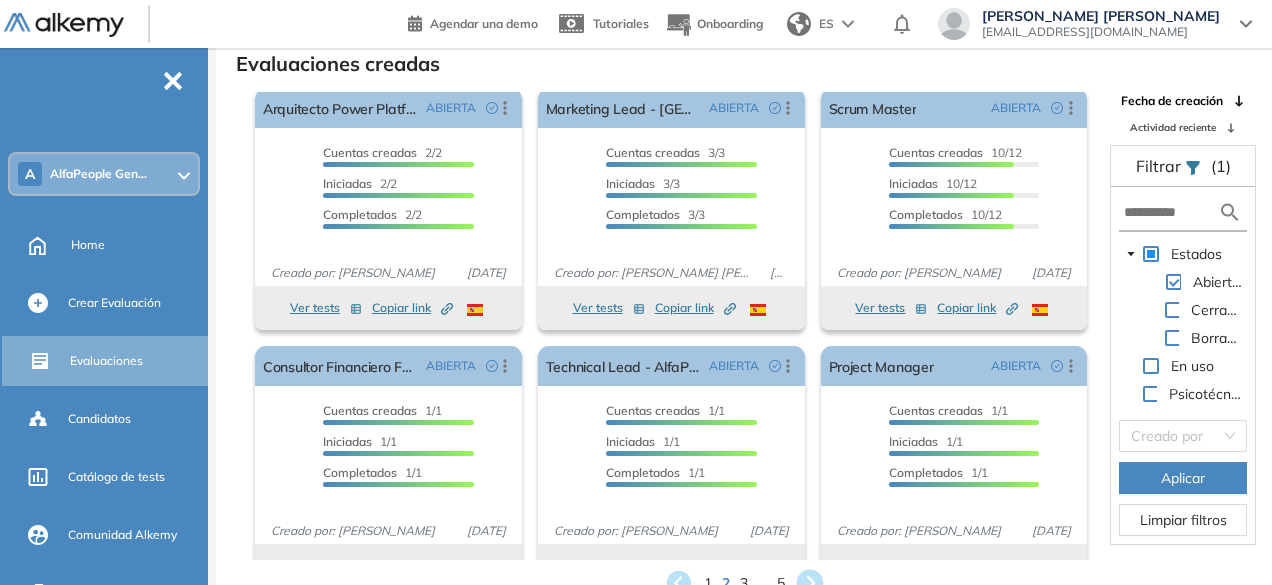 click 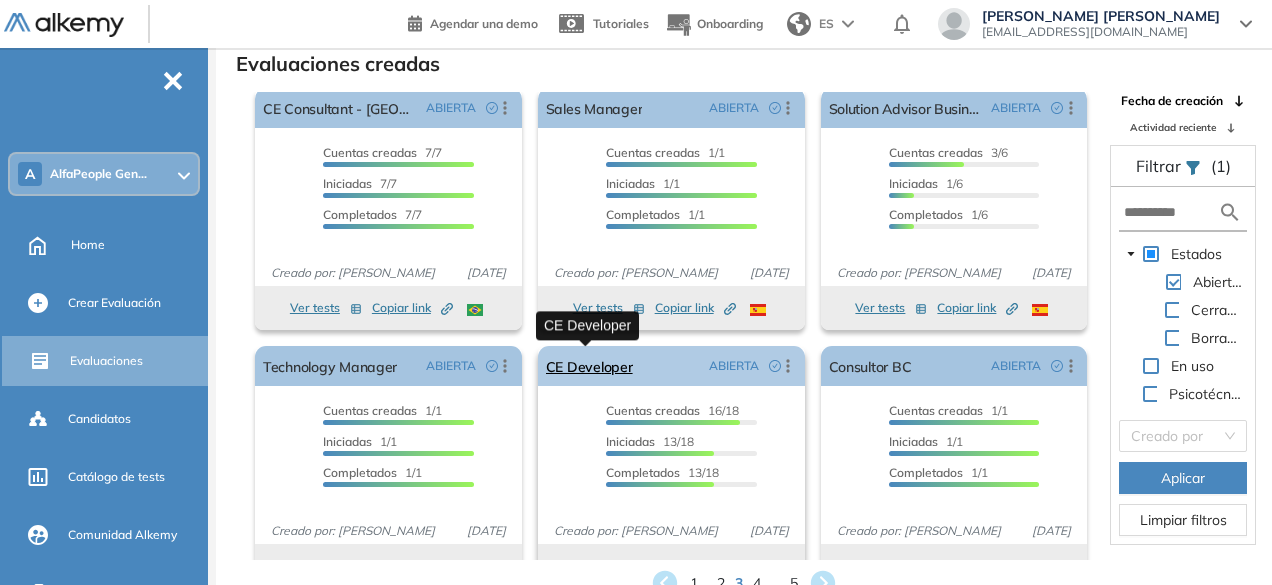 click on "CE Developer" at bounding box center [589, 366] 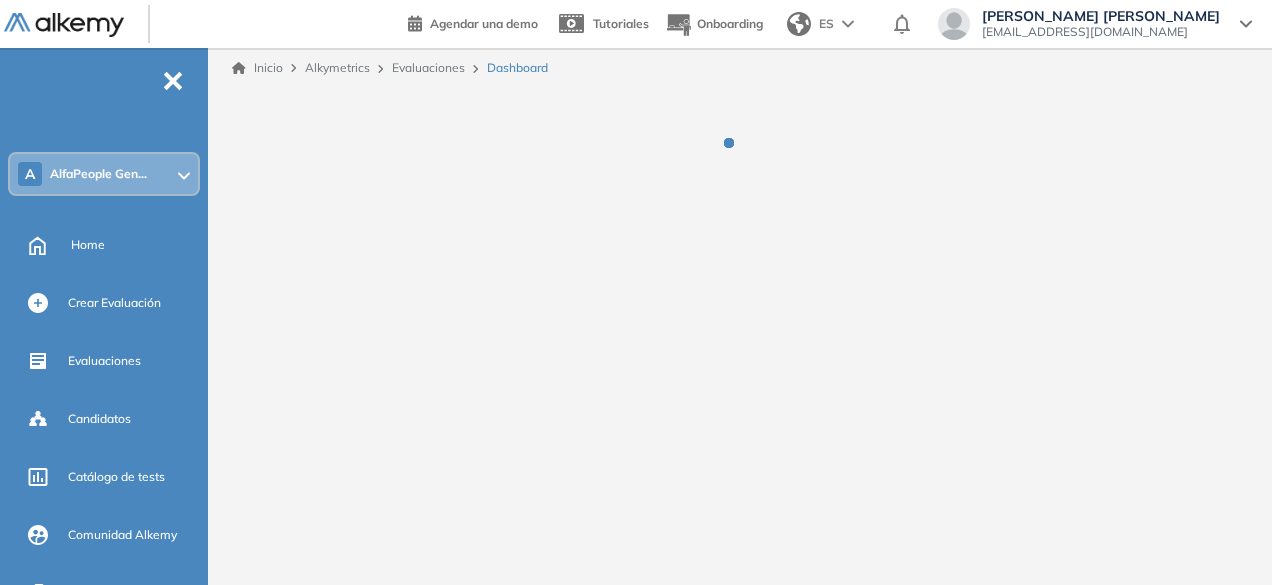 scroll, scrollTop: 0, scrollLeft: 0, axis: both 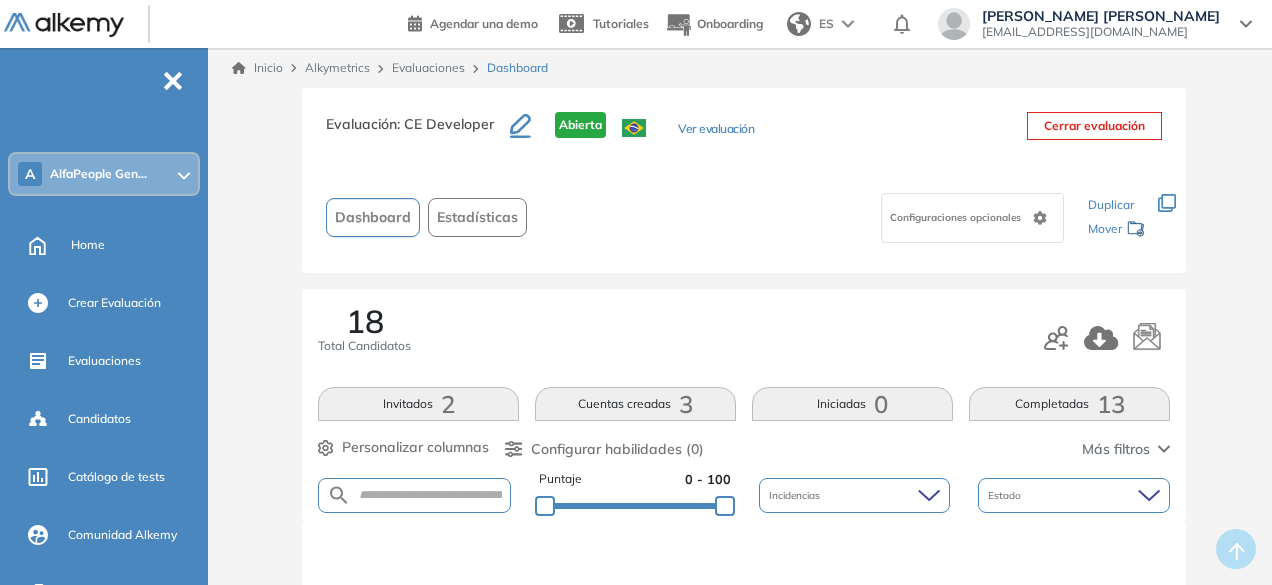 click on "18 Total Candidatos Invitados 2 Cuentas creadas 3 Iniciadas 0 Completadas 13   Personalizar columnas Personalizar columnas Candidato [PERSON_NAME] Puntaje [PERSON_NAME] Proctoring [PERSON_NAME] País [PERSON_NAME] Provincia [PERSON_NAME] Estado [PERSON_NAME] Completado [PERSON_NAME] Evaluación [PERSON_NAME] Fecha límite [PERSON_NAME] Atención al detalle Gestión del Tiempo Personalidad - MBTI Resolución de problemas - Básico Cancelar Aplicar Configurar habilidades (0) Más filtros Puntaje 0 - 100 Incidencias Estado" at bounding box center (744, 405) 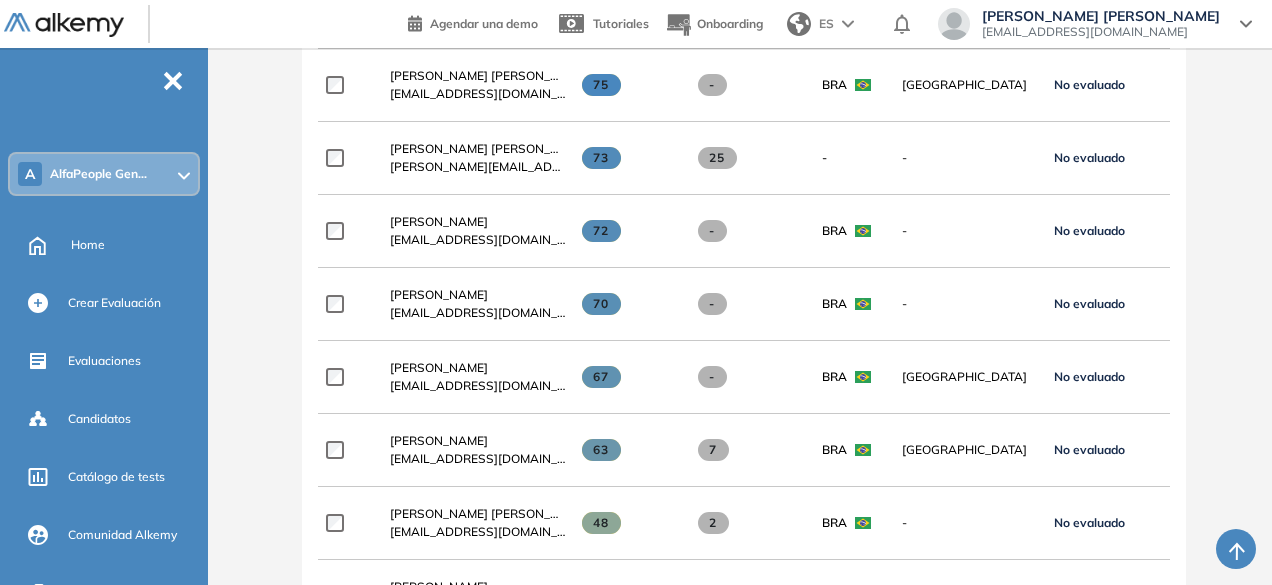 scroll, scrollTop: 969, scrollLeft: 0, axis: vertical 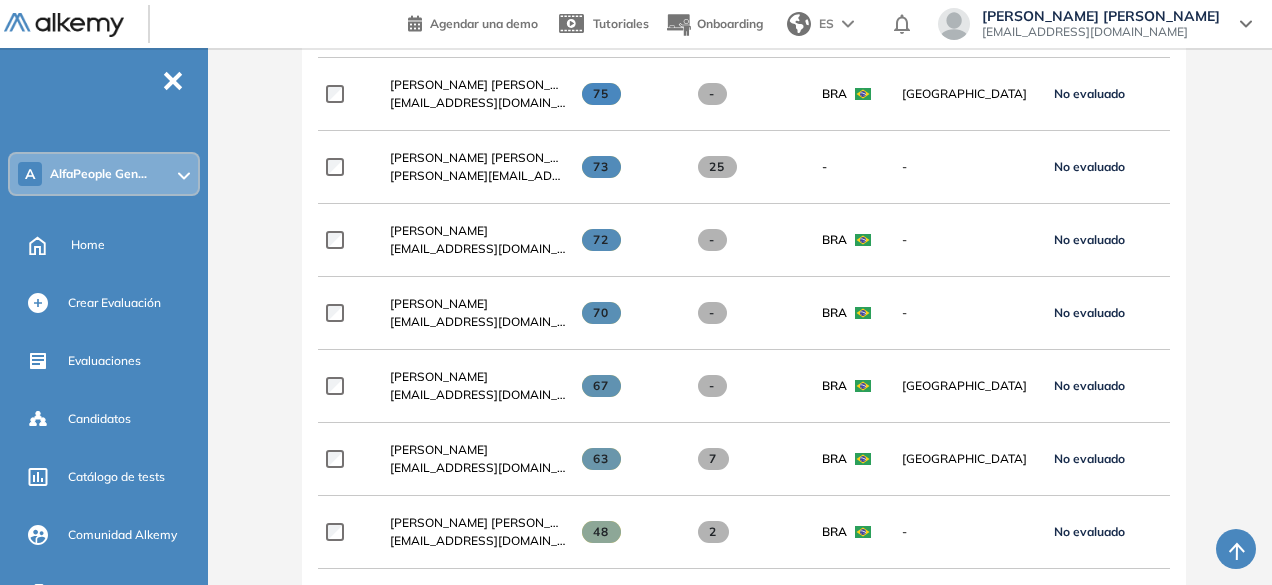 drag, startPoint x: 1243, startPoint y: 405, endPoint x: 1273, endPoint y: 419, distance: 33.105892 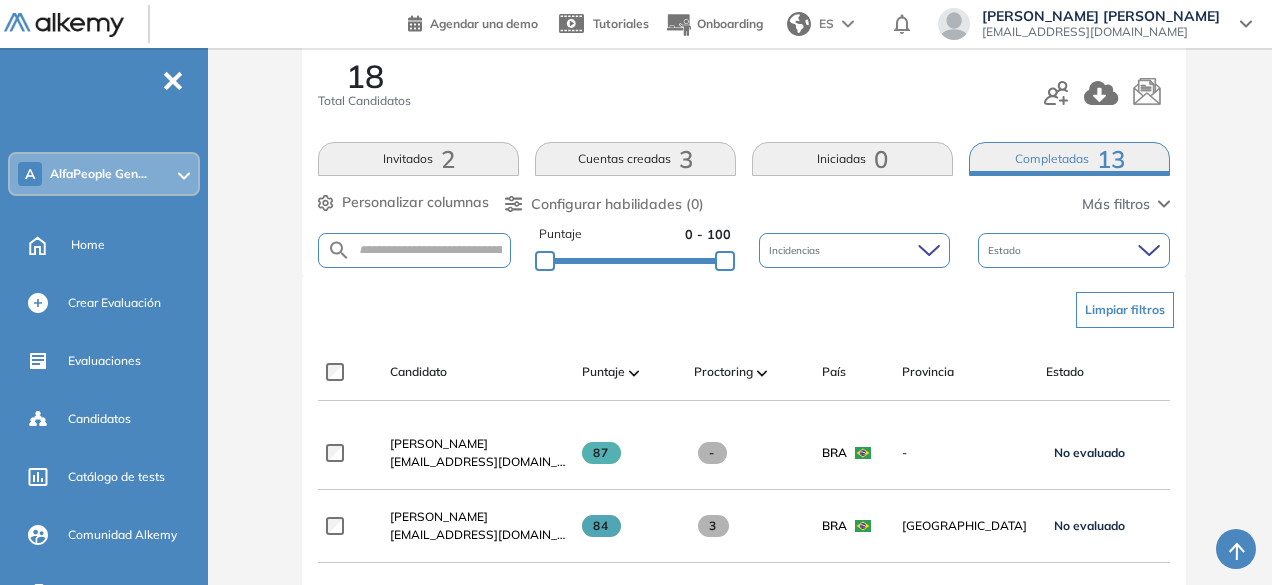 scroll, scrollTop: 222, scrollLeft: 0, axis: vertical 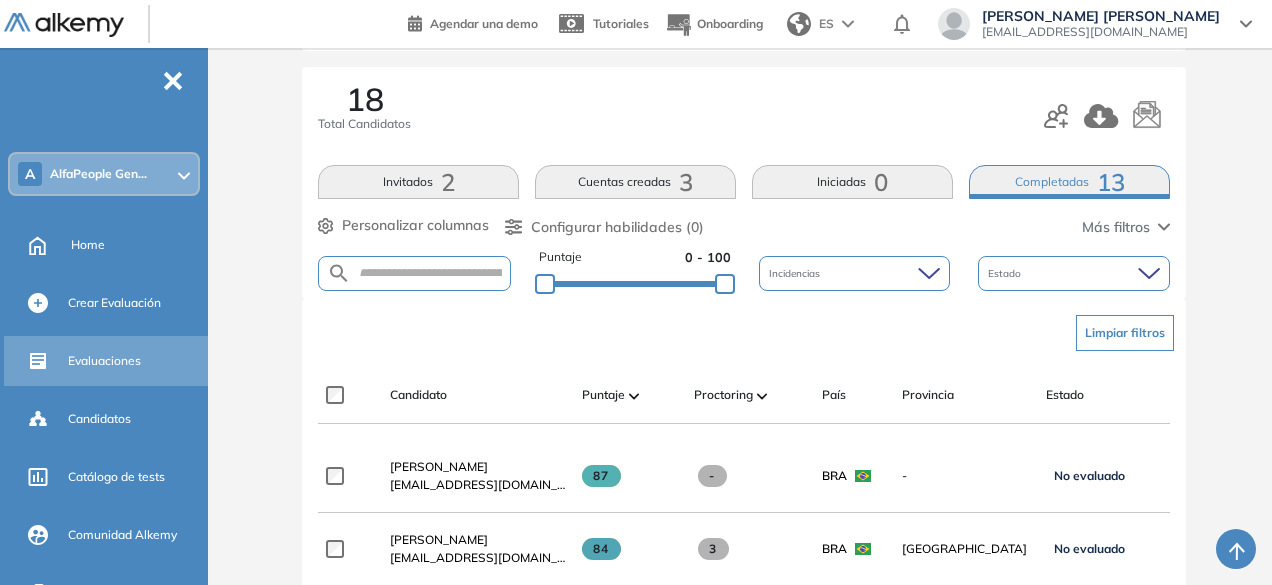 click on "Evaluaciones" at bounding box center [104, 361] 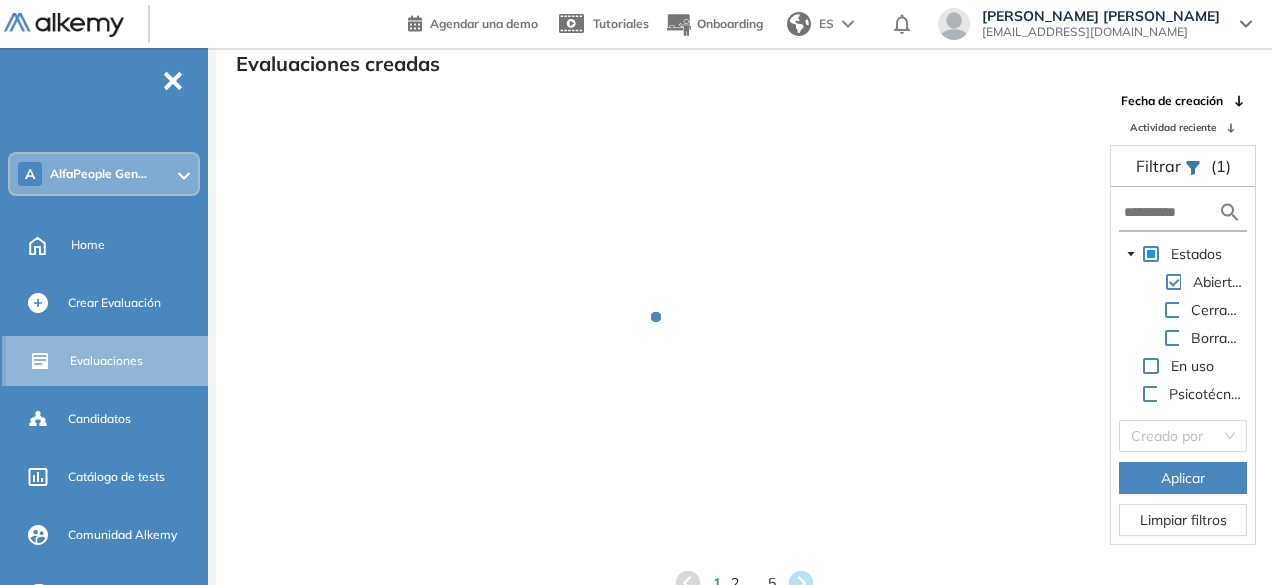 scroll, scrollTop: 48, scrollLeft: 0, axis: vertical 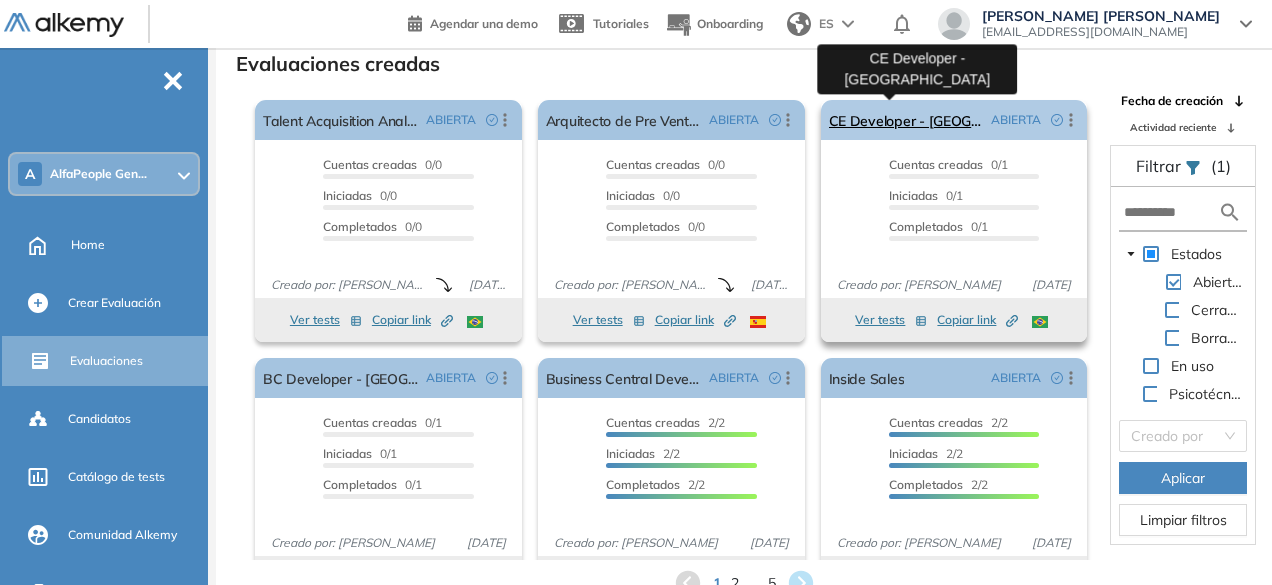 click on "CE Developer - [GEOGRAPHIC_DATA]" at bounding box center [906, 120] 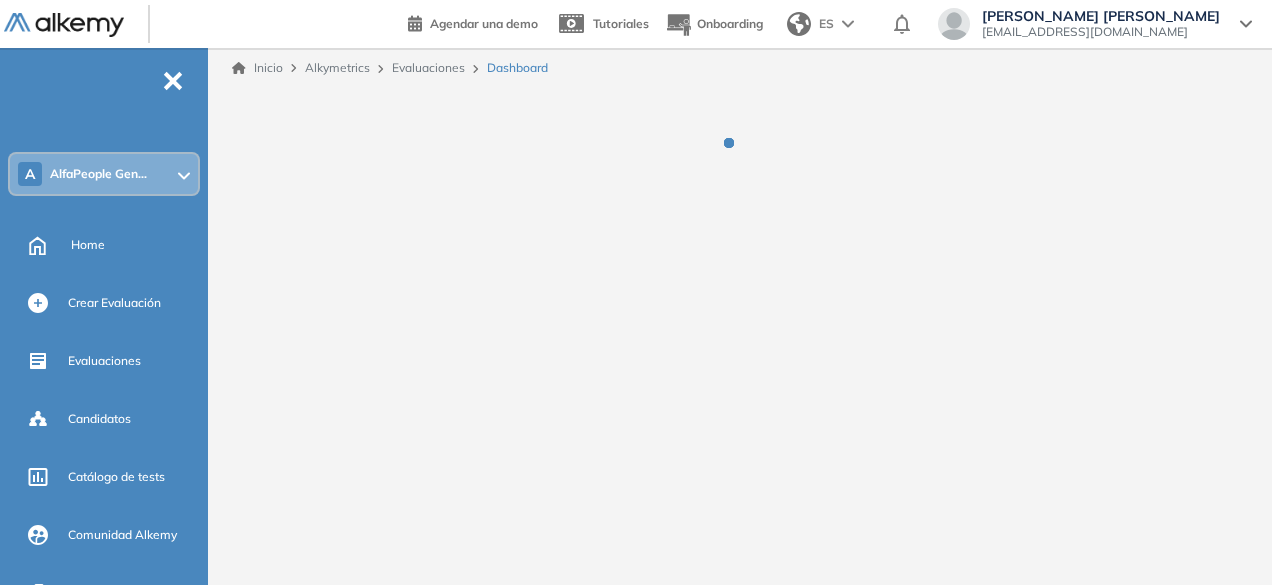 scroll, scrollTop: 0, scrollLeft: 0, axis: both 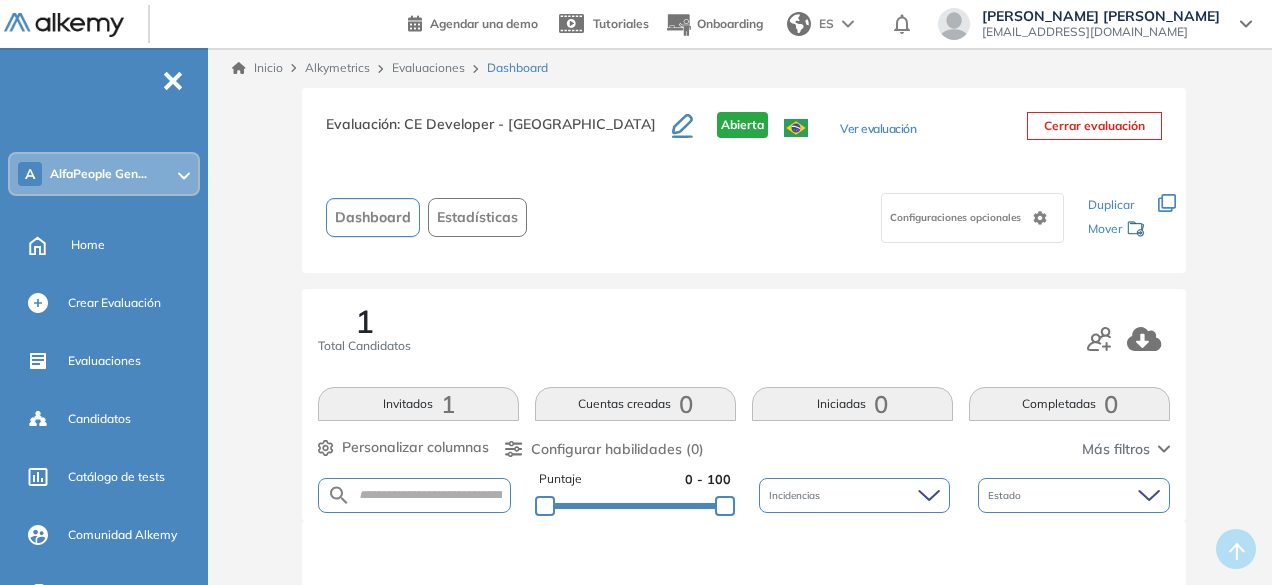 click on "Completadas 0" at bounding box center [1069, 404] 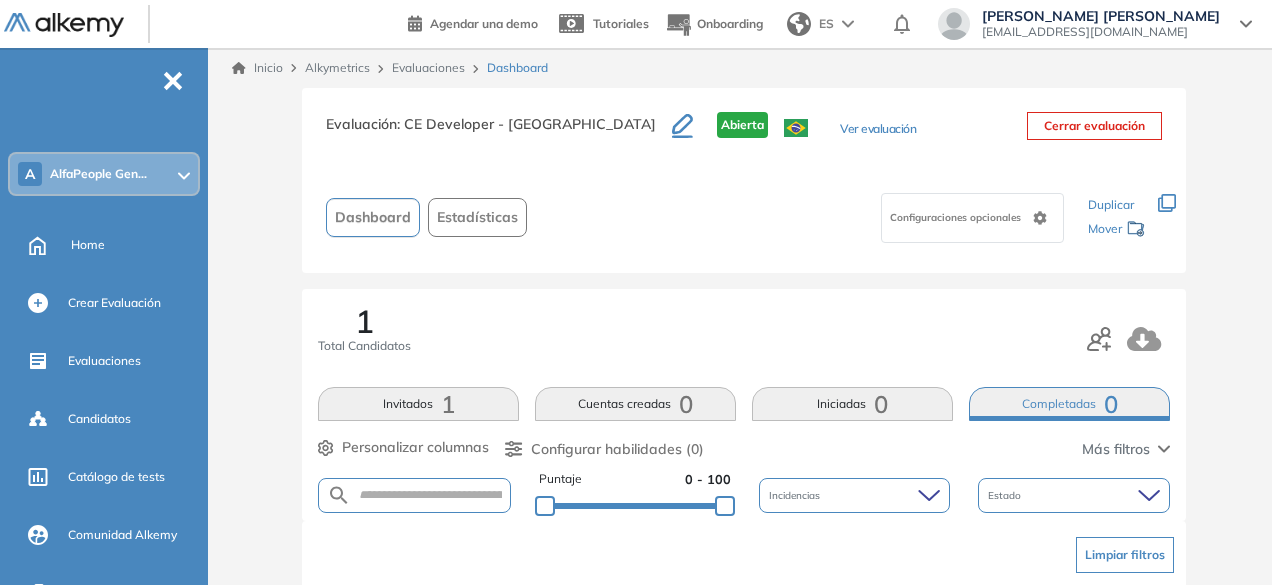 click on "Invitados 1" at bounding box center [418, 404] 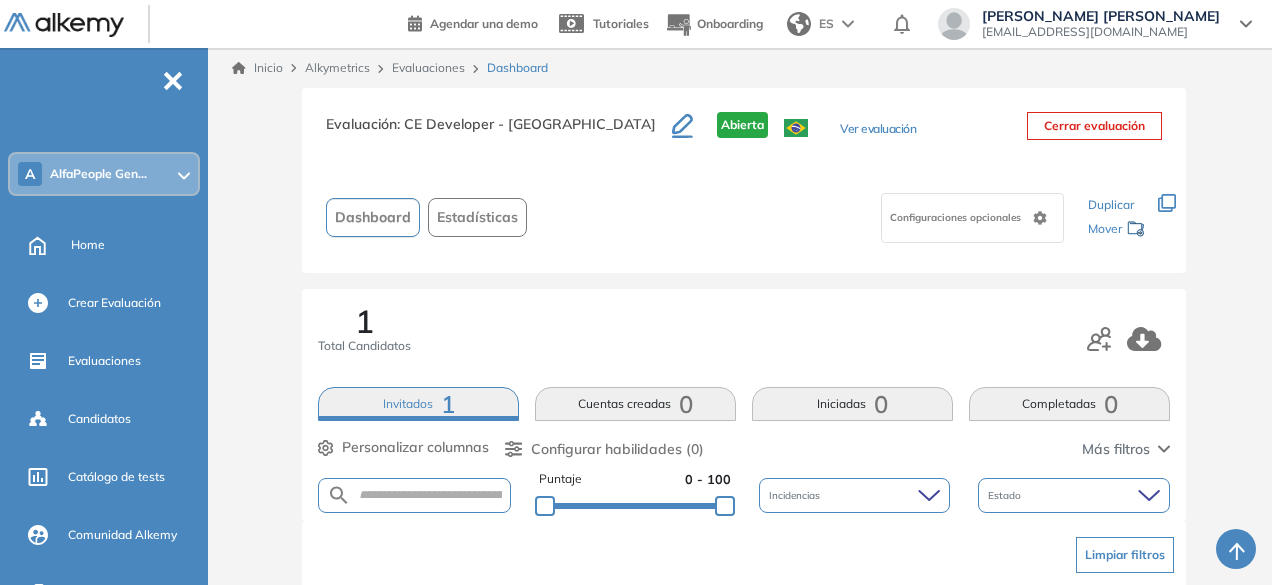 scroll, scrollTop: 512, scrollLeft: 0, axis: vertical 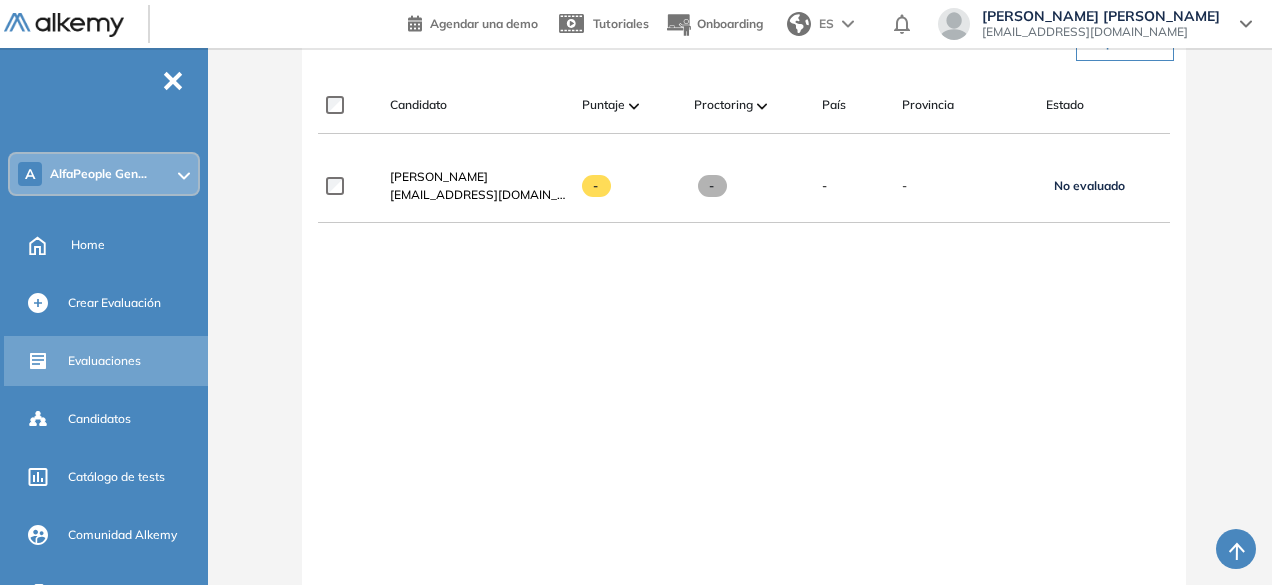 click on "Evaluaciones" at bounding box center (108, 361) 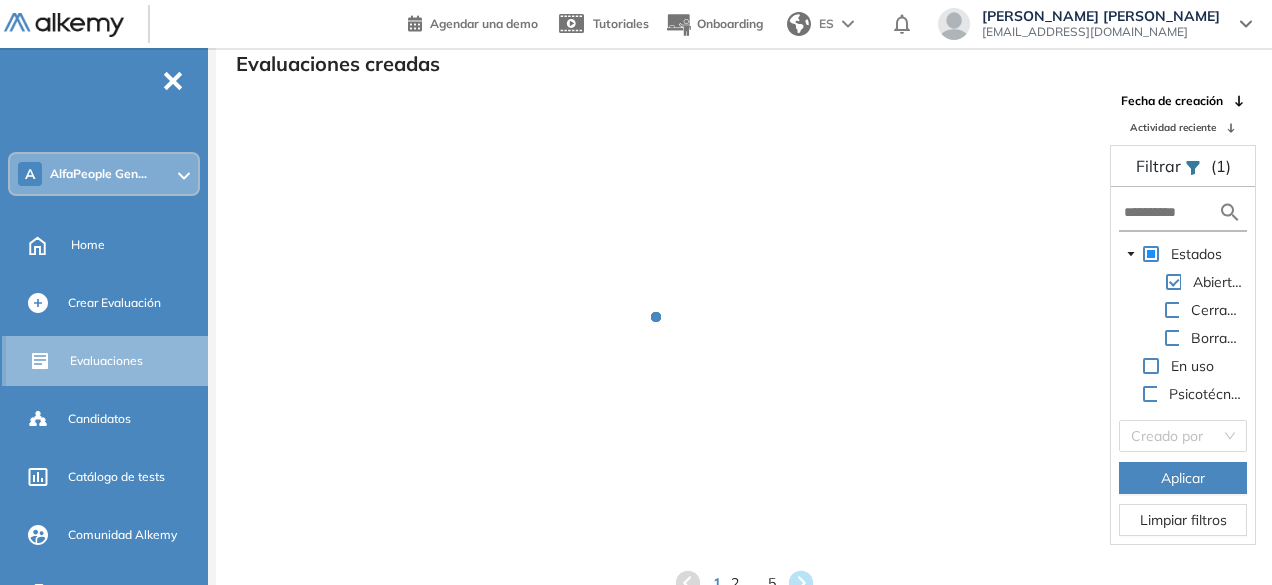 scroll, scrollTop: 48, scrollLeft: 0, axis: vertical 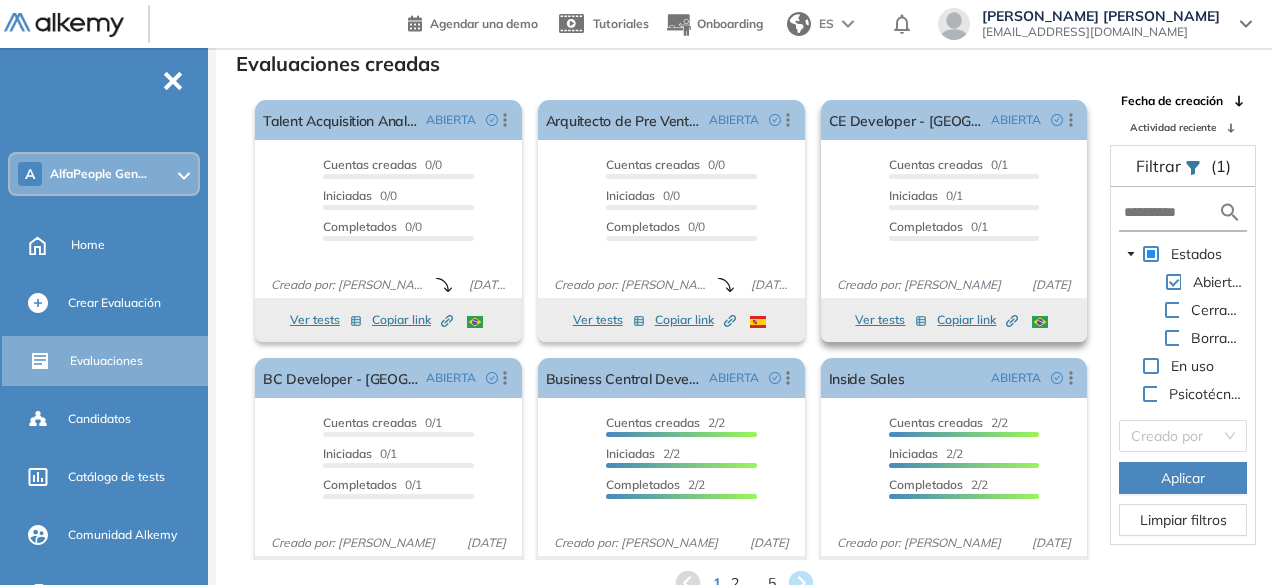 click on "Copiar link Created by potrace 1.16, written by [PERSON_NAME] [DATE]-[DATE]" at bounding box center (977, 320) 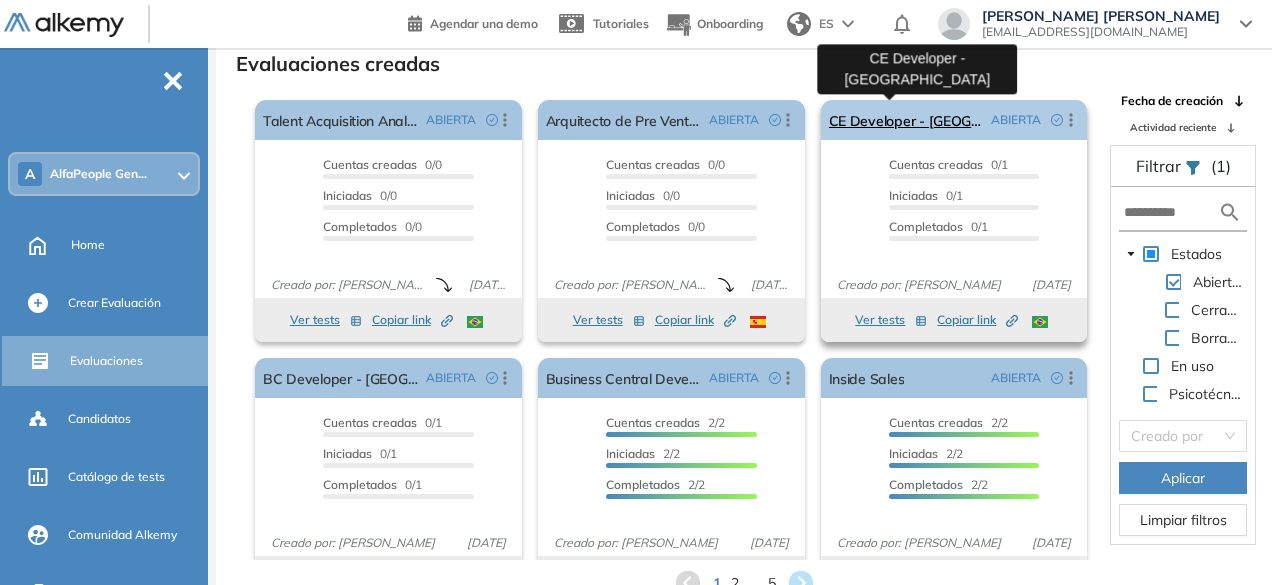 click on "CE Developer - [GEOGRAPHIC_DATA]" at bounding box center [906, 120] 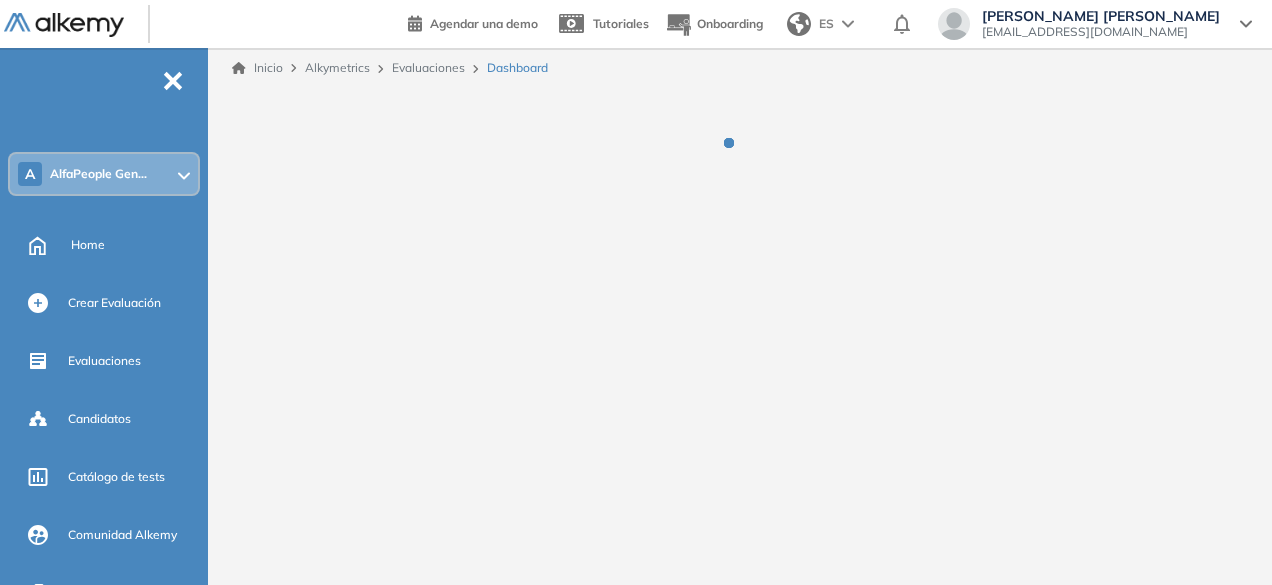 scroll, scrollTop: 0, scrollLeft: 0, axis: both 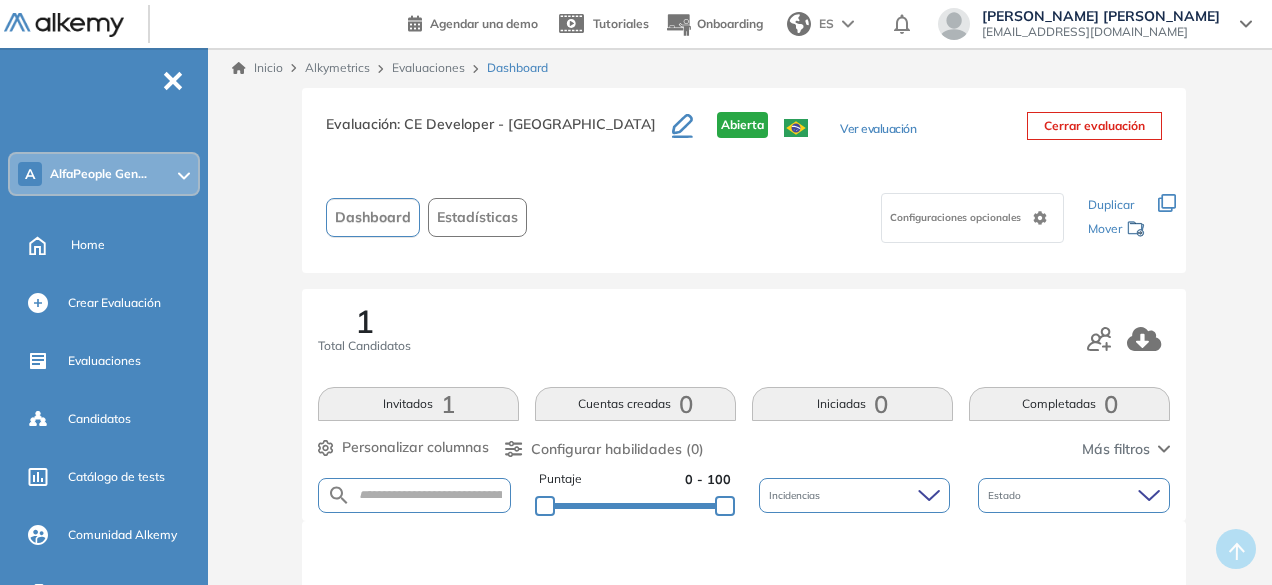 click on "Invitados 1" at bounding box center (418, 404) 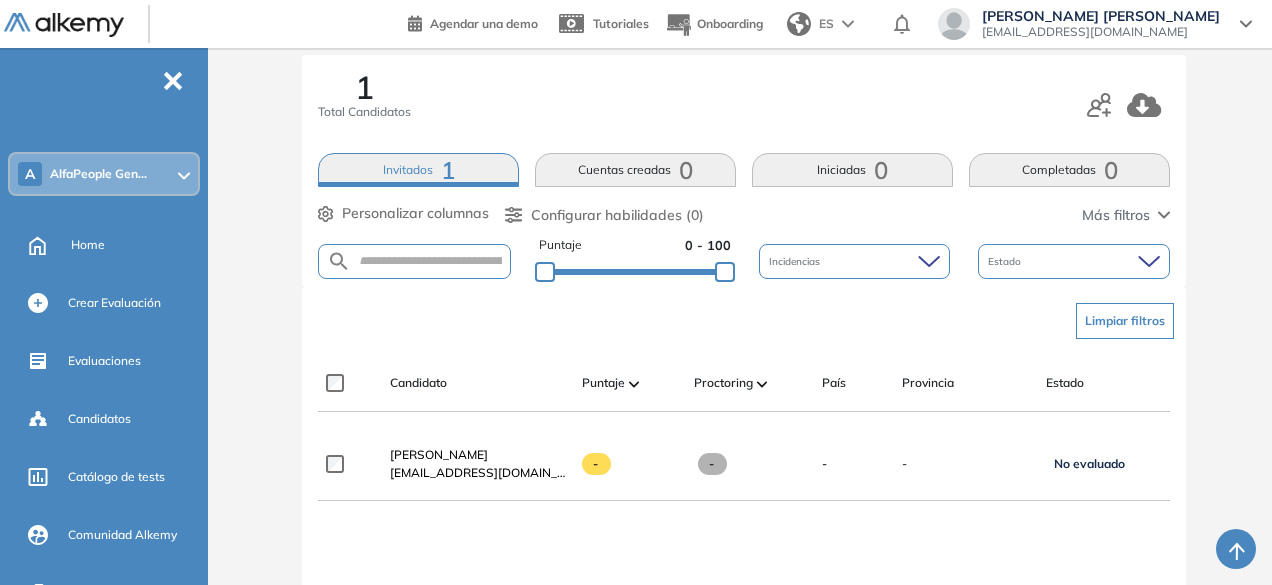 scroll, scrollTop: 227, scrollLeft: 0, axis: vertical 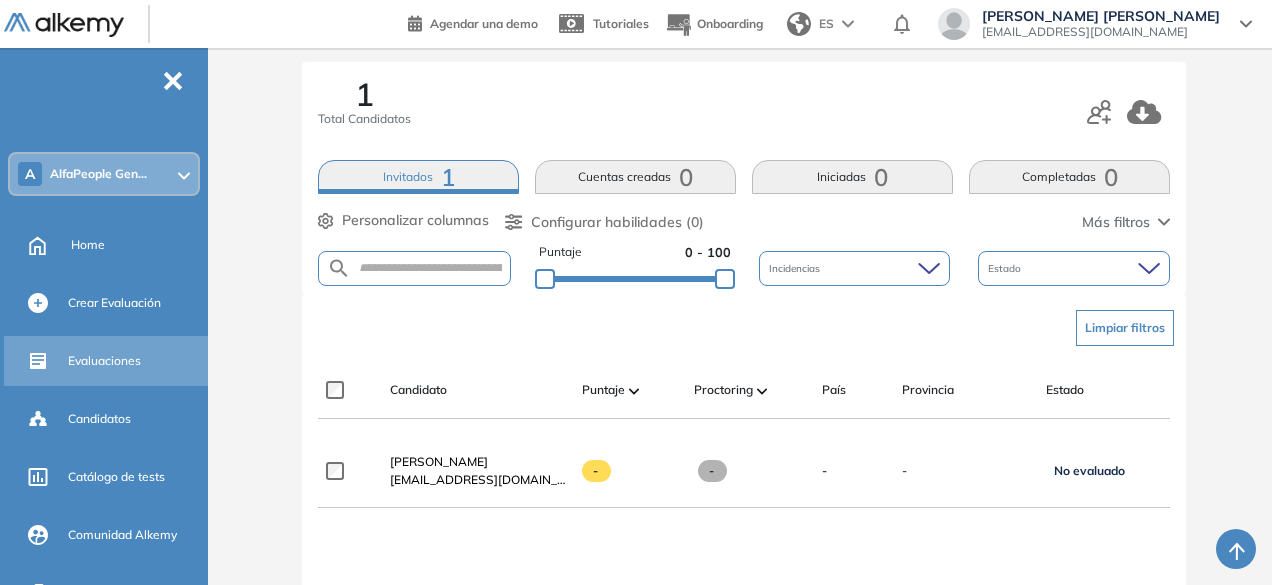 click on "Evaluaciones" at bounding box center [104, 361] 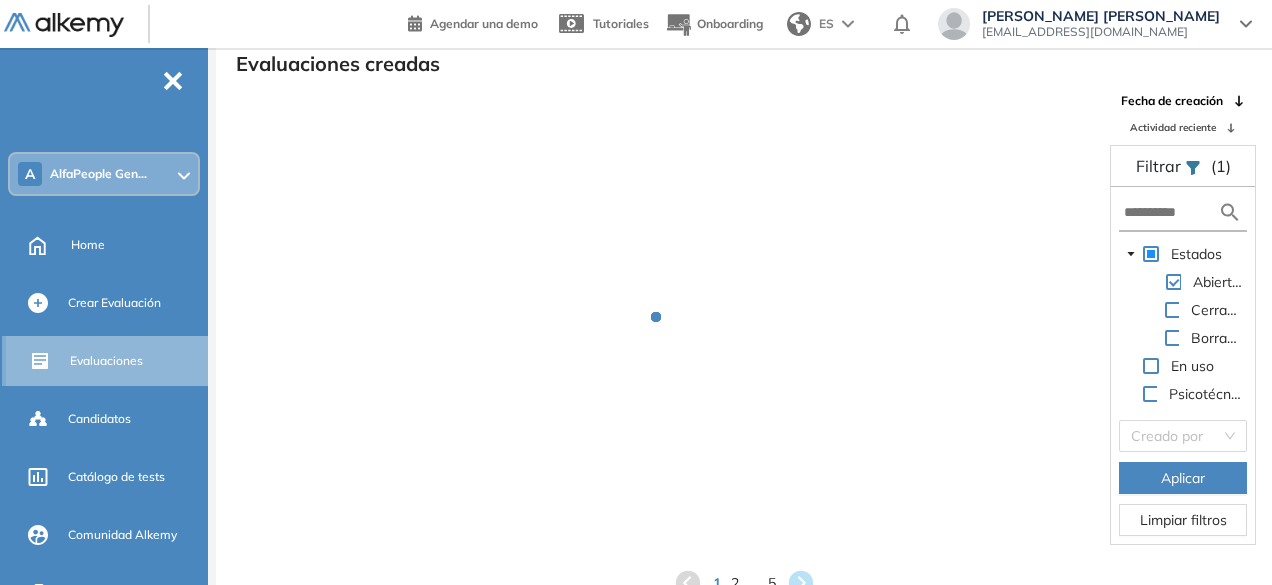 scroll, scrollTop: 48, scrollLeft: 0, axis: vertical 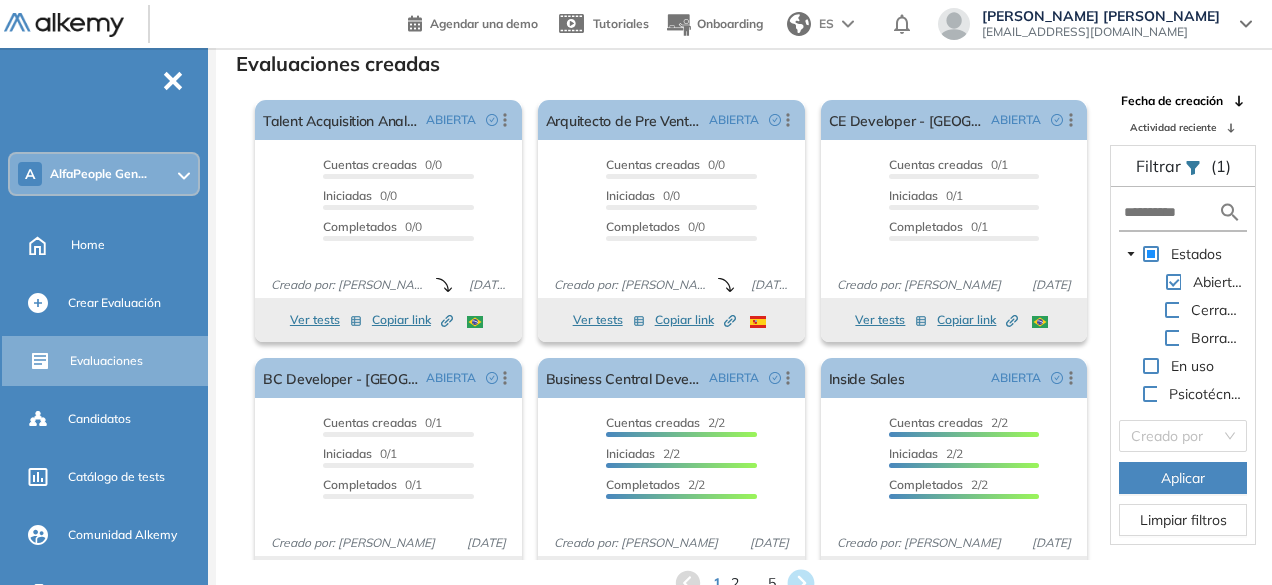 click 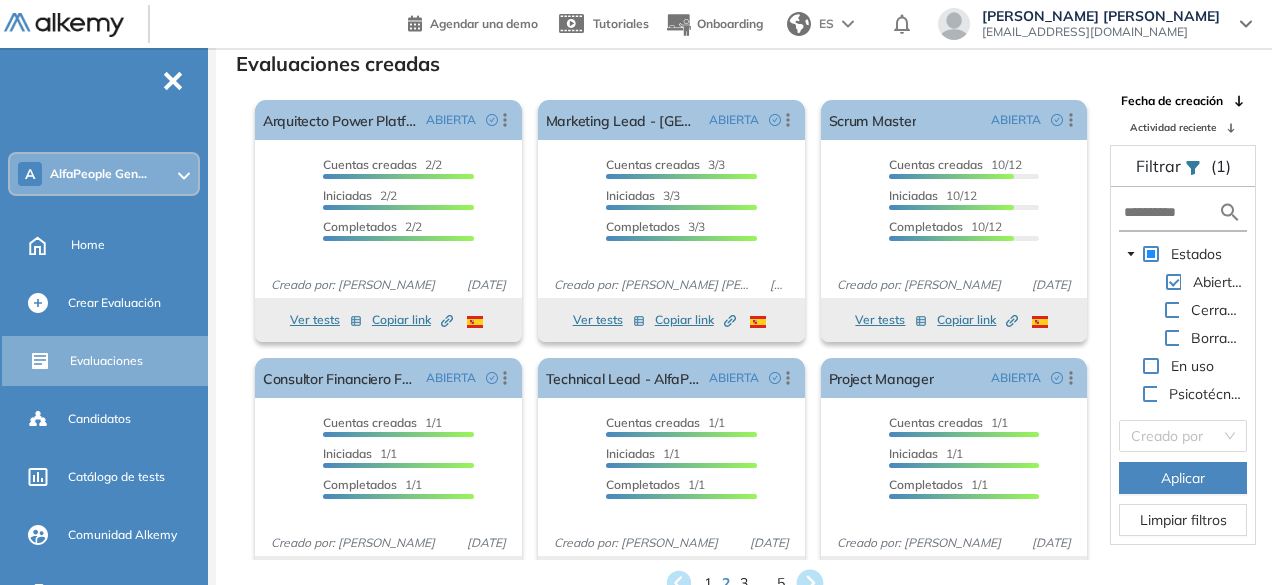 click 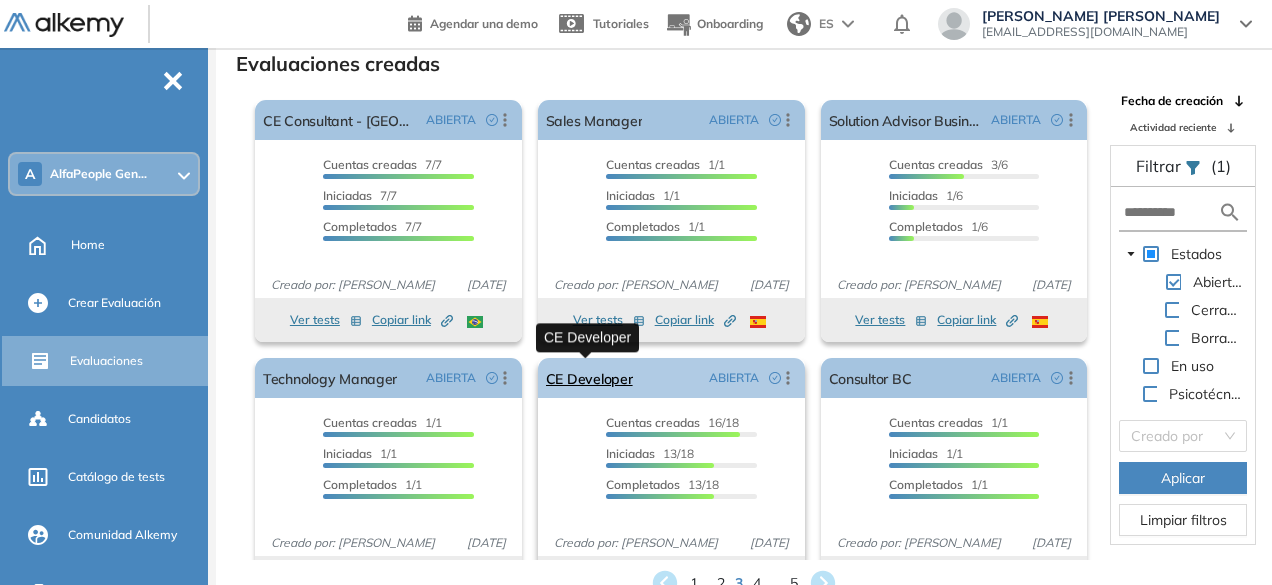 click on "CE Developer" at bounding box center [589, 378] 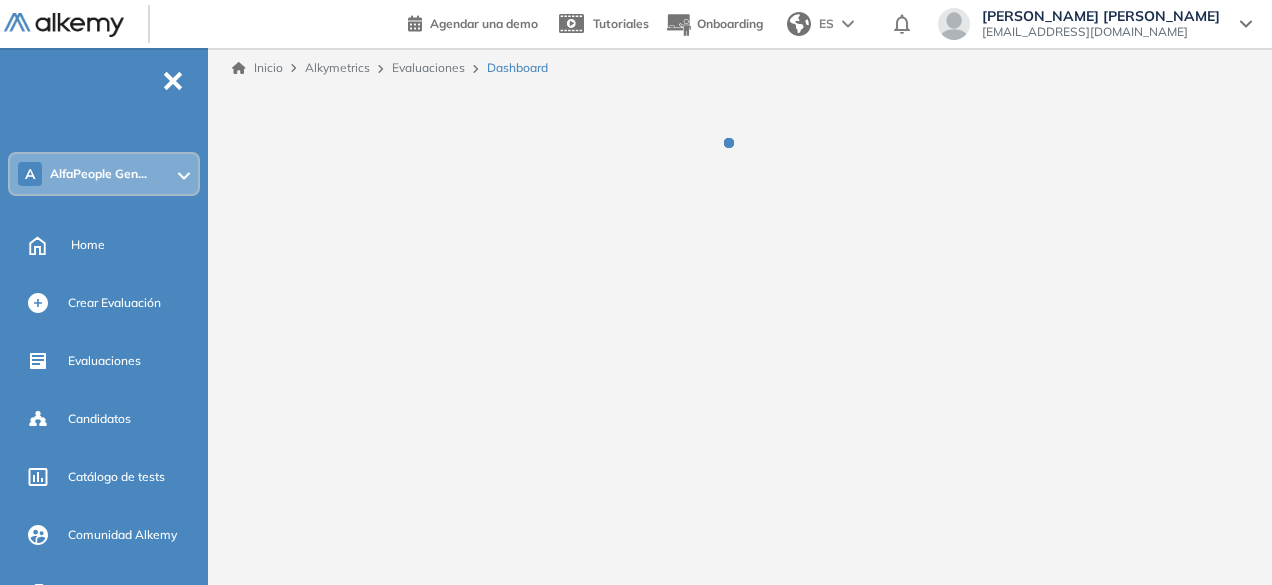 scroll, scrollTop: 0, scrollLeft: 0, axis: both 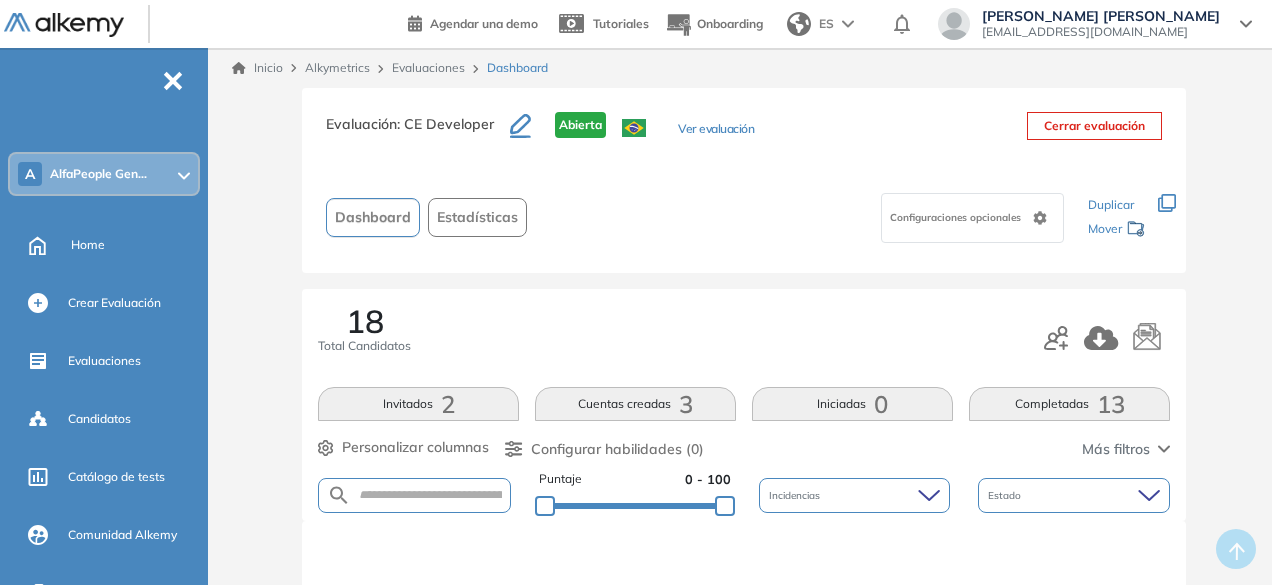 click on "Invitados 2" at bounding box center (418, 404) 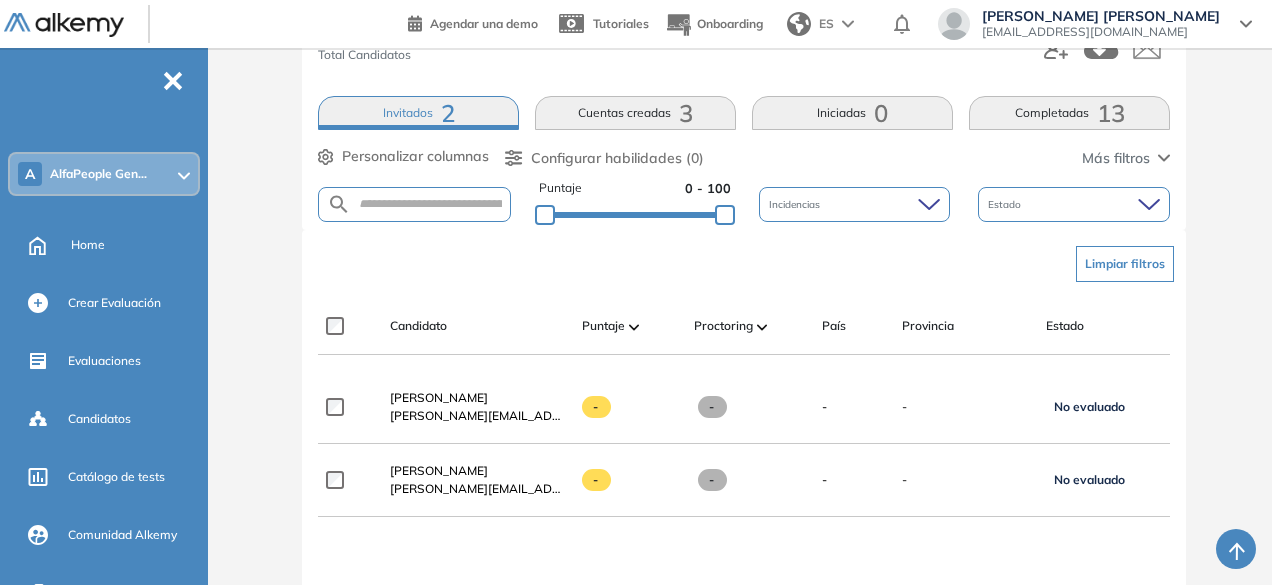 scroll, scrollTop: 292, scrollLeft: 0, axis: vertical 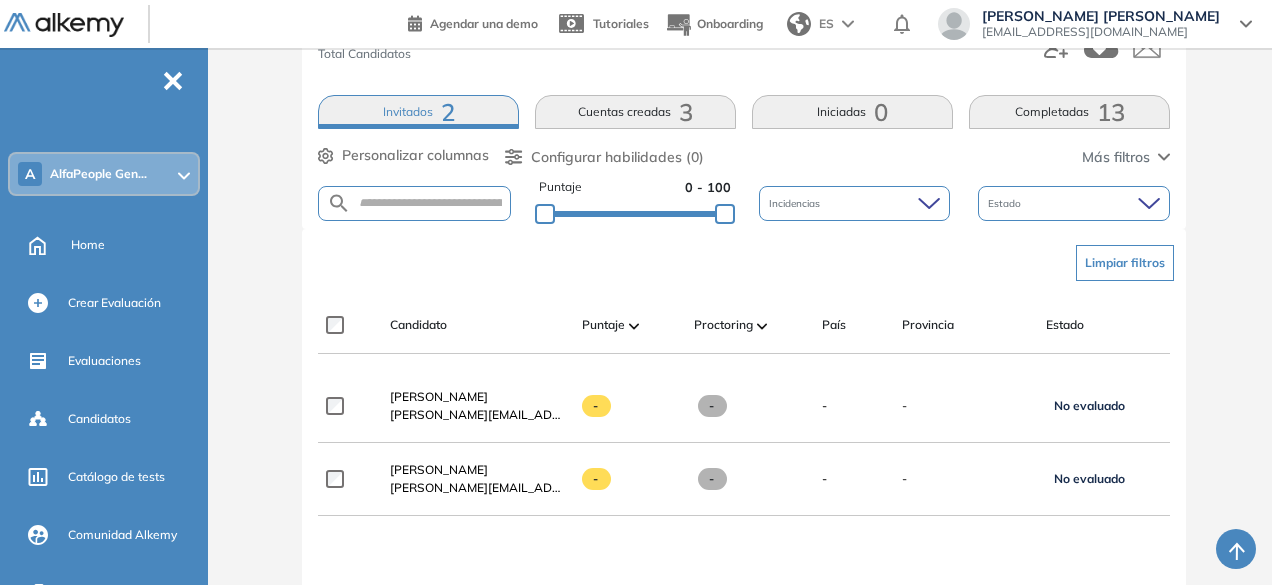 click on "Cuentas creadas 3" at bounding box center [635, 112] 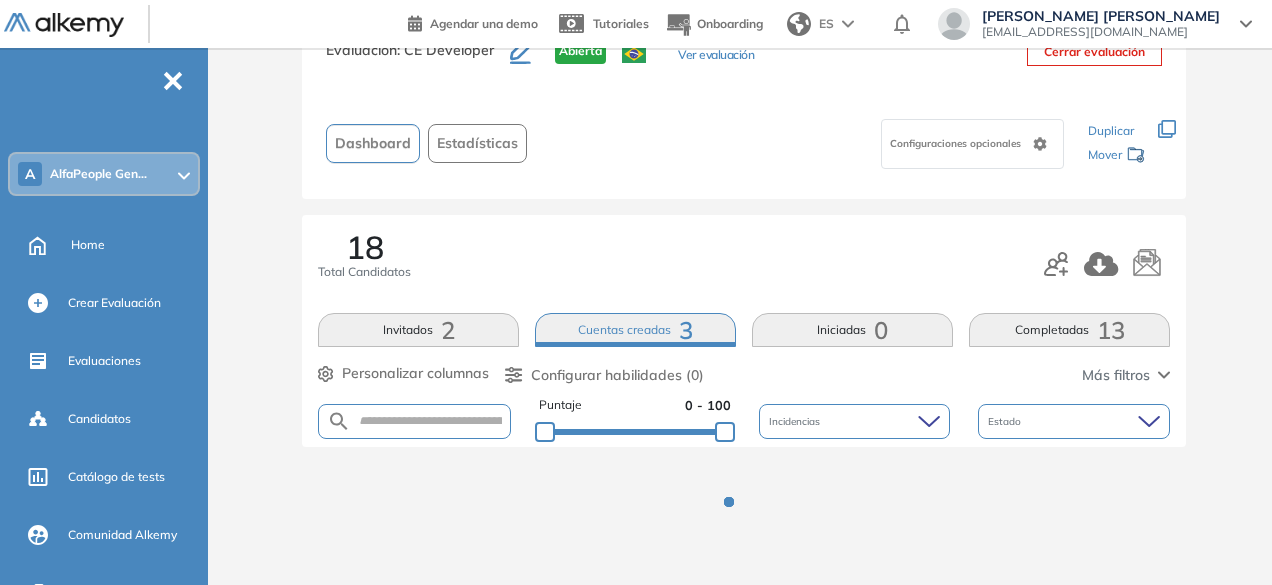 scroll, scrollTop: 292, scrollLeft: 0, axis: vertical 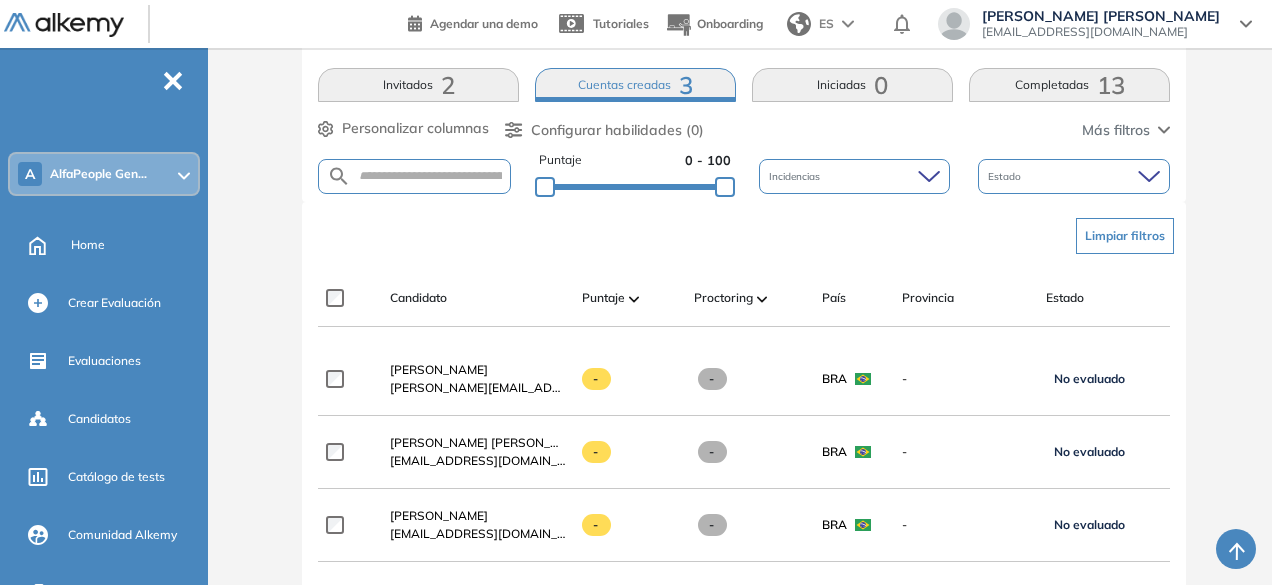 click on "Completadas 13" at bounding box center (1069, 85) 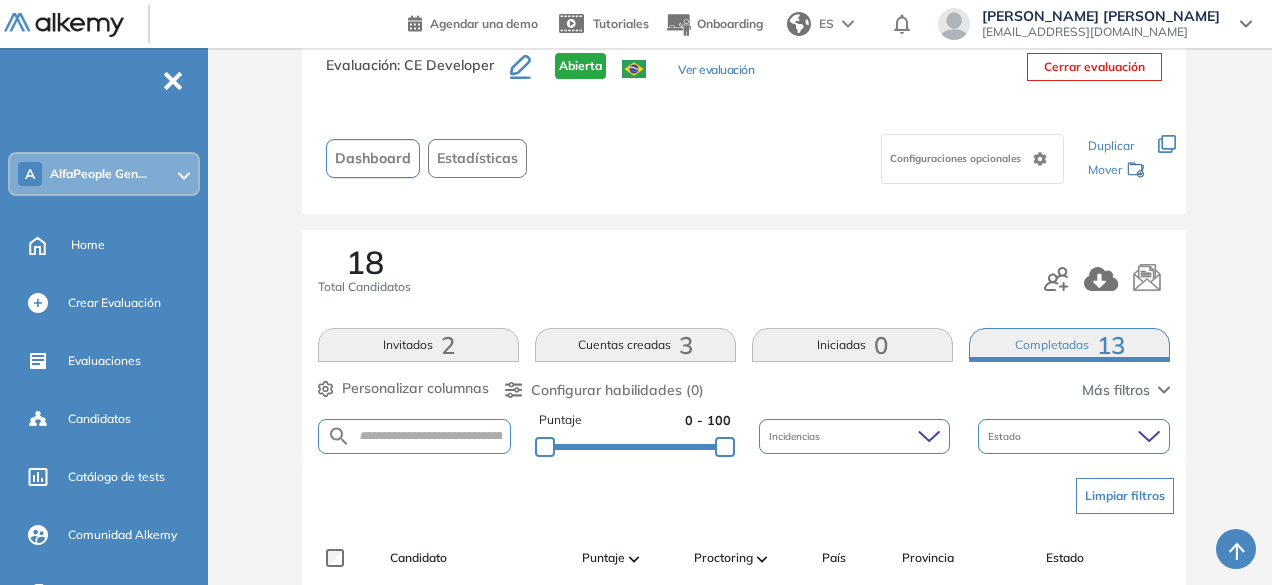 scroll, scrollTop: 45, scrollLeft: 0, axis: vertical 